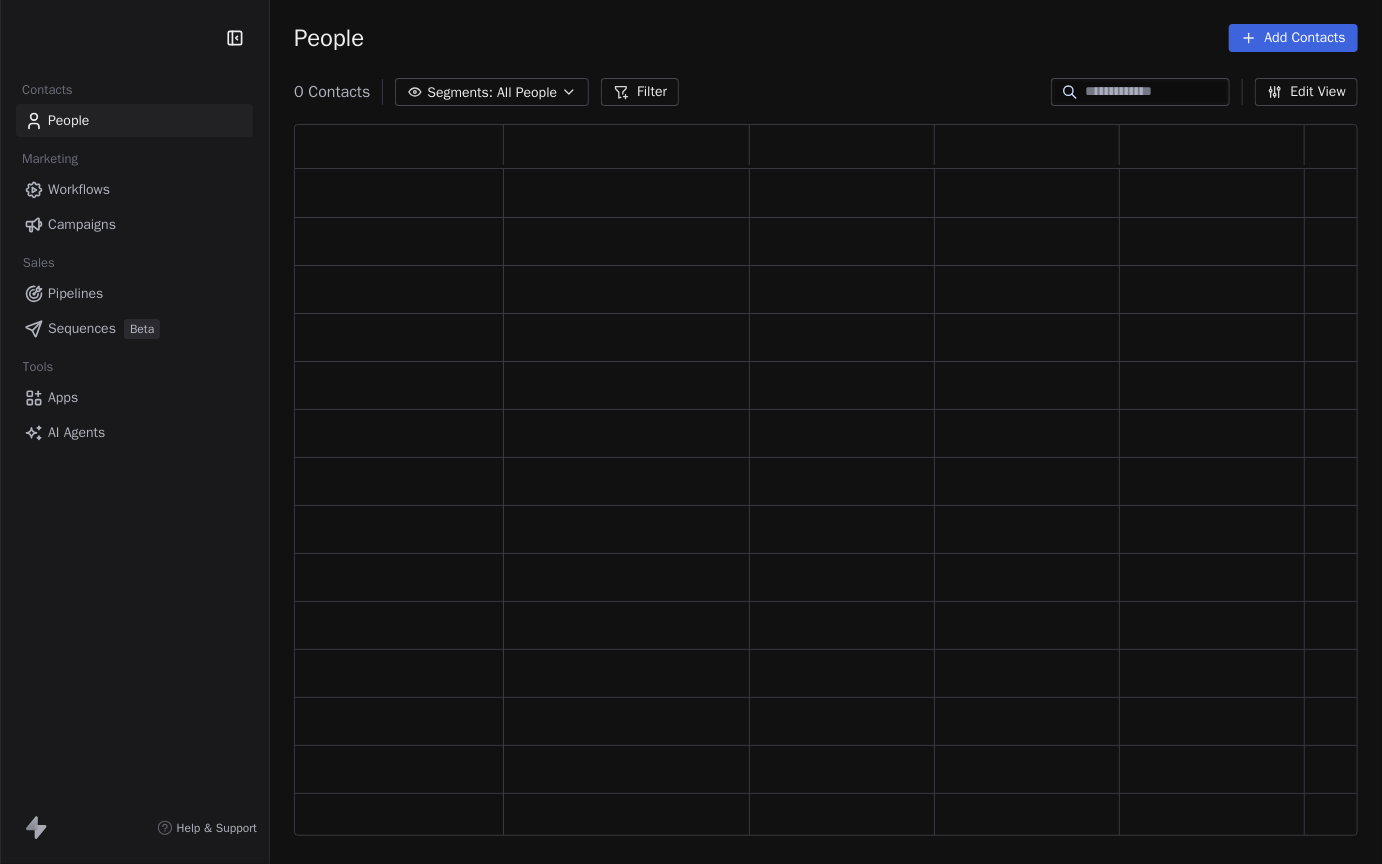 scroll, scrollTop: 0, scrollLeft: 0, axis: both 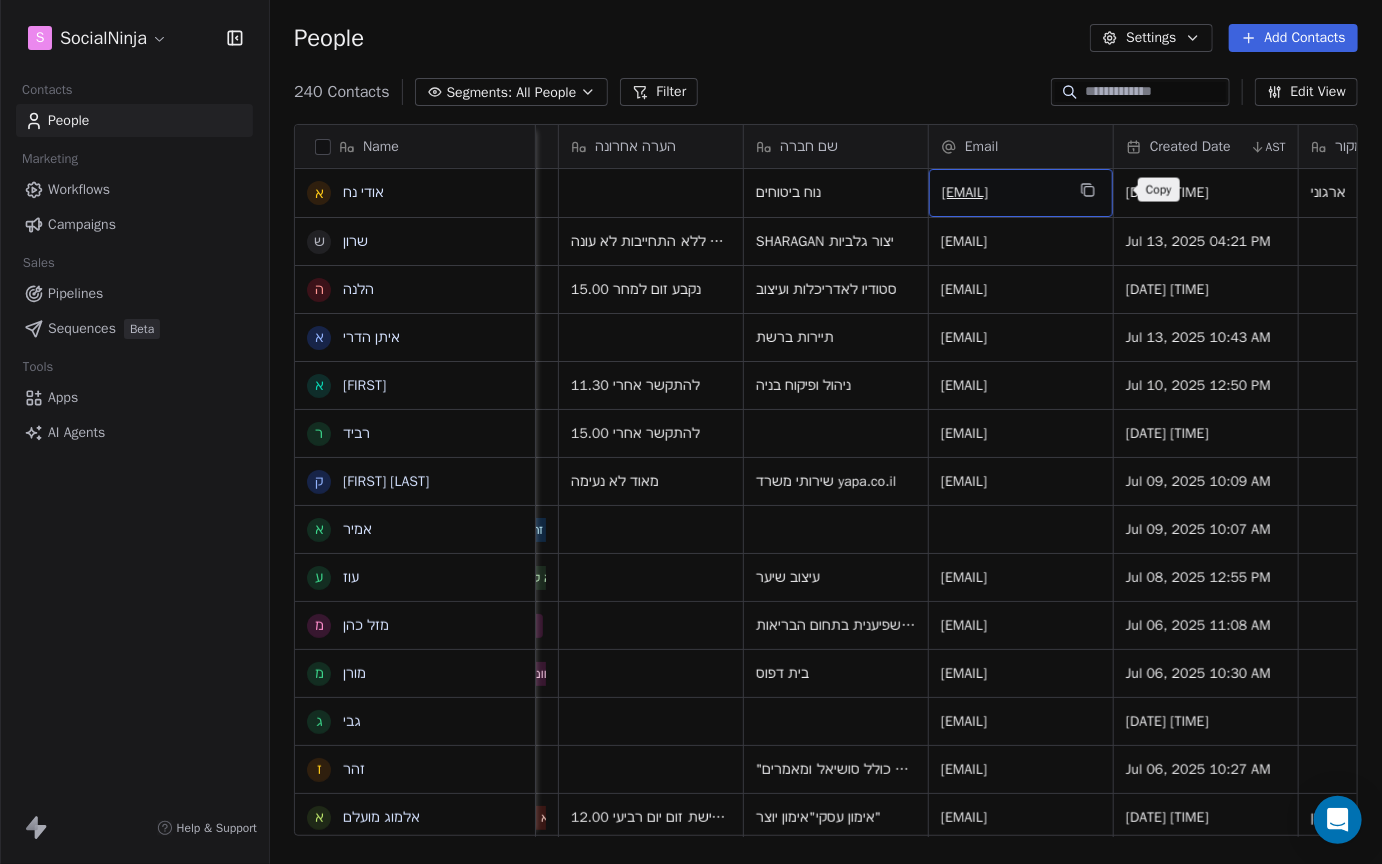 click 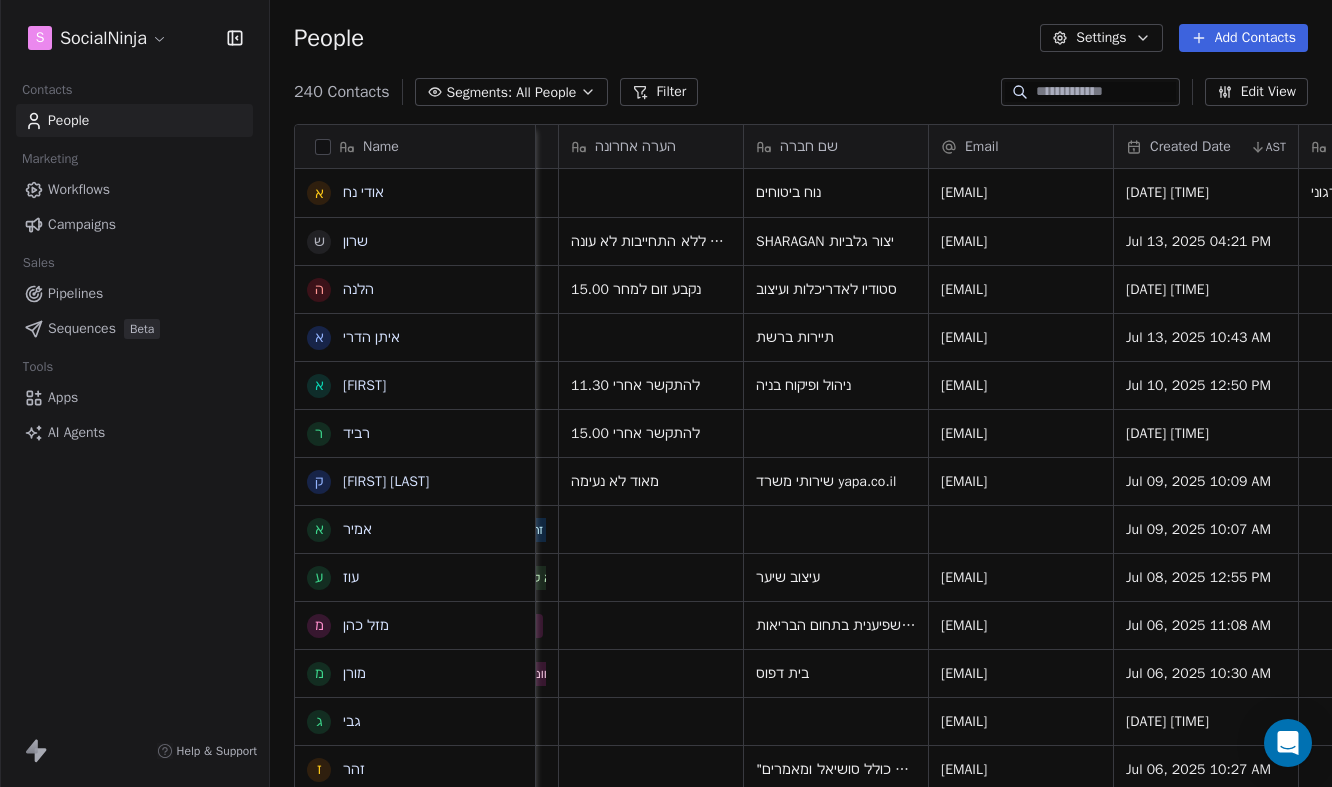 scroll, scrollTop: 692, scrollLeft: 1062, axis: both 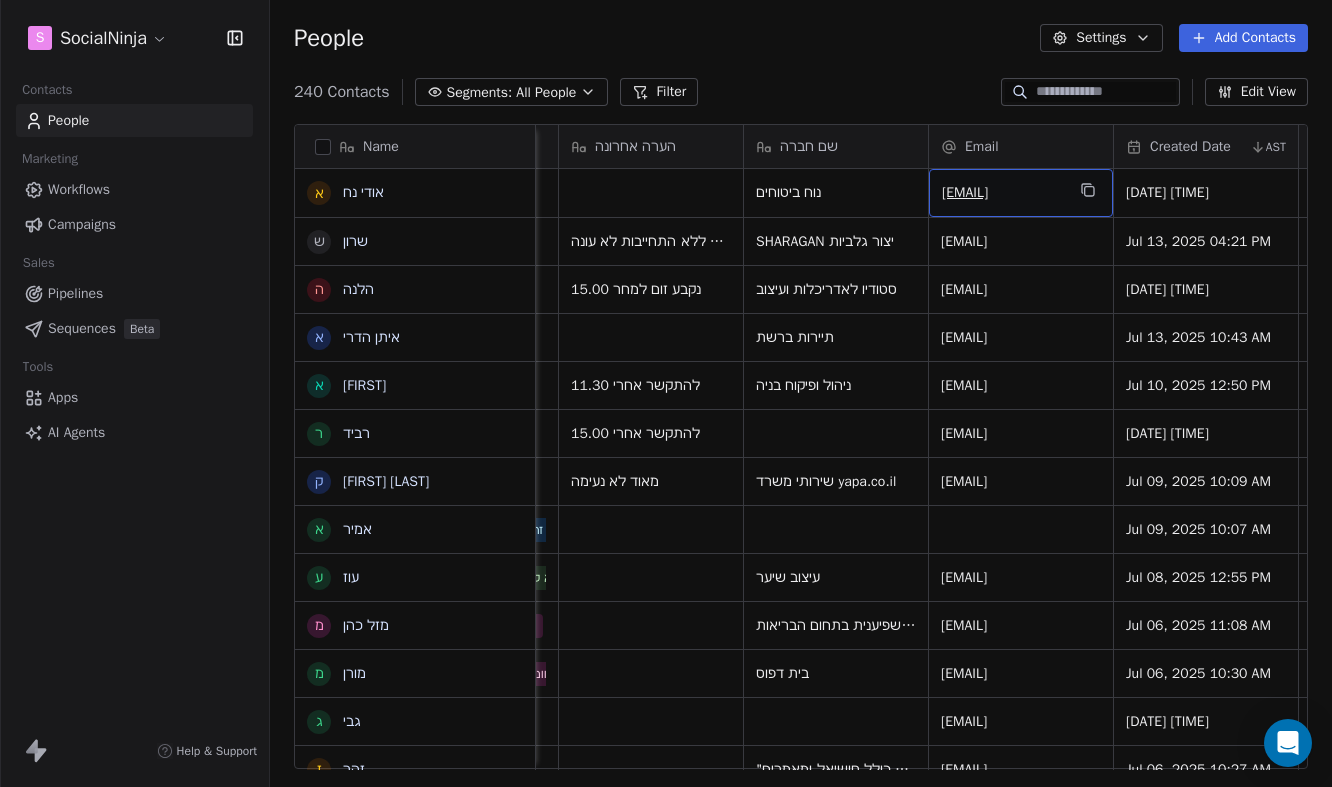 click on "[EMAIL]" at bounding box center (1003, 193) 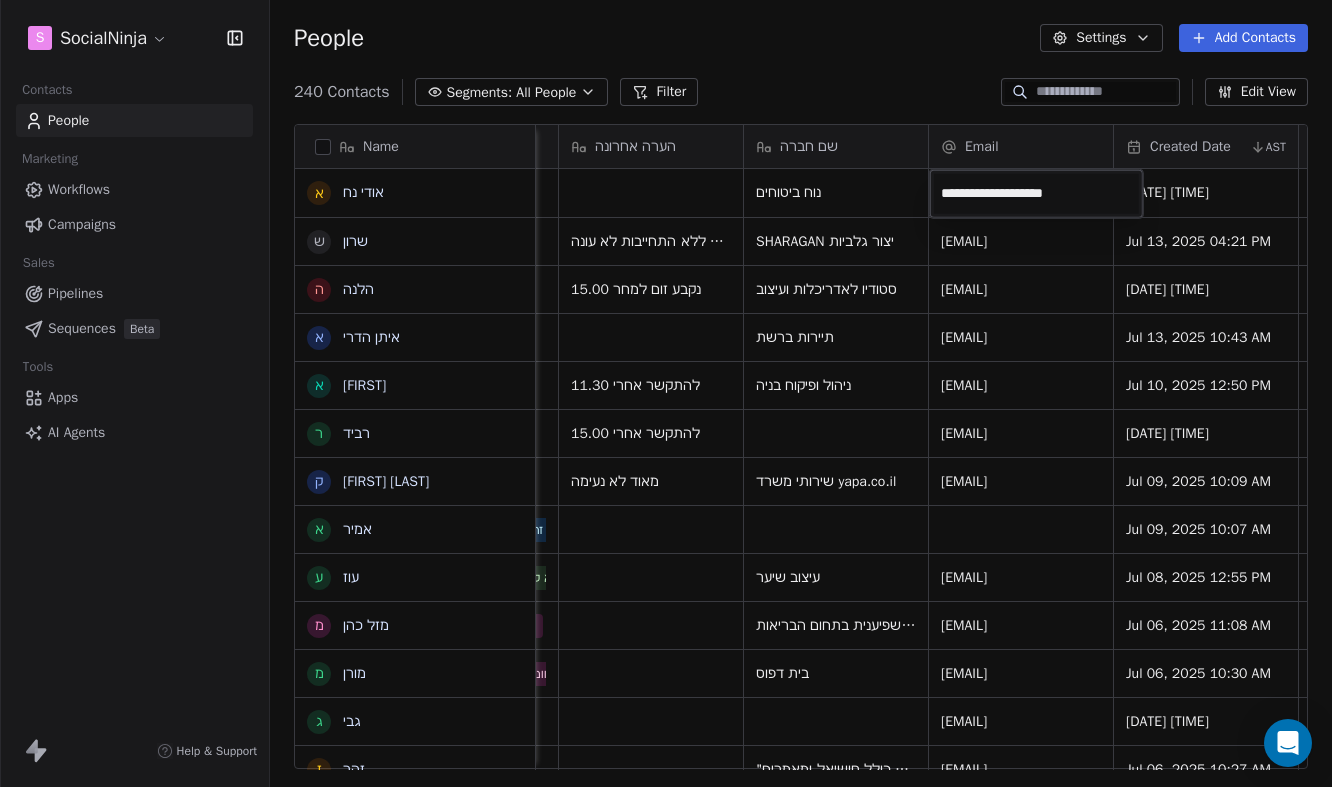 drag, startPoint x: 1108, startPoint y: 191, endPoint x: 902, endPoint y: 191, distance: 206 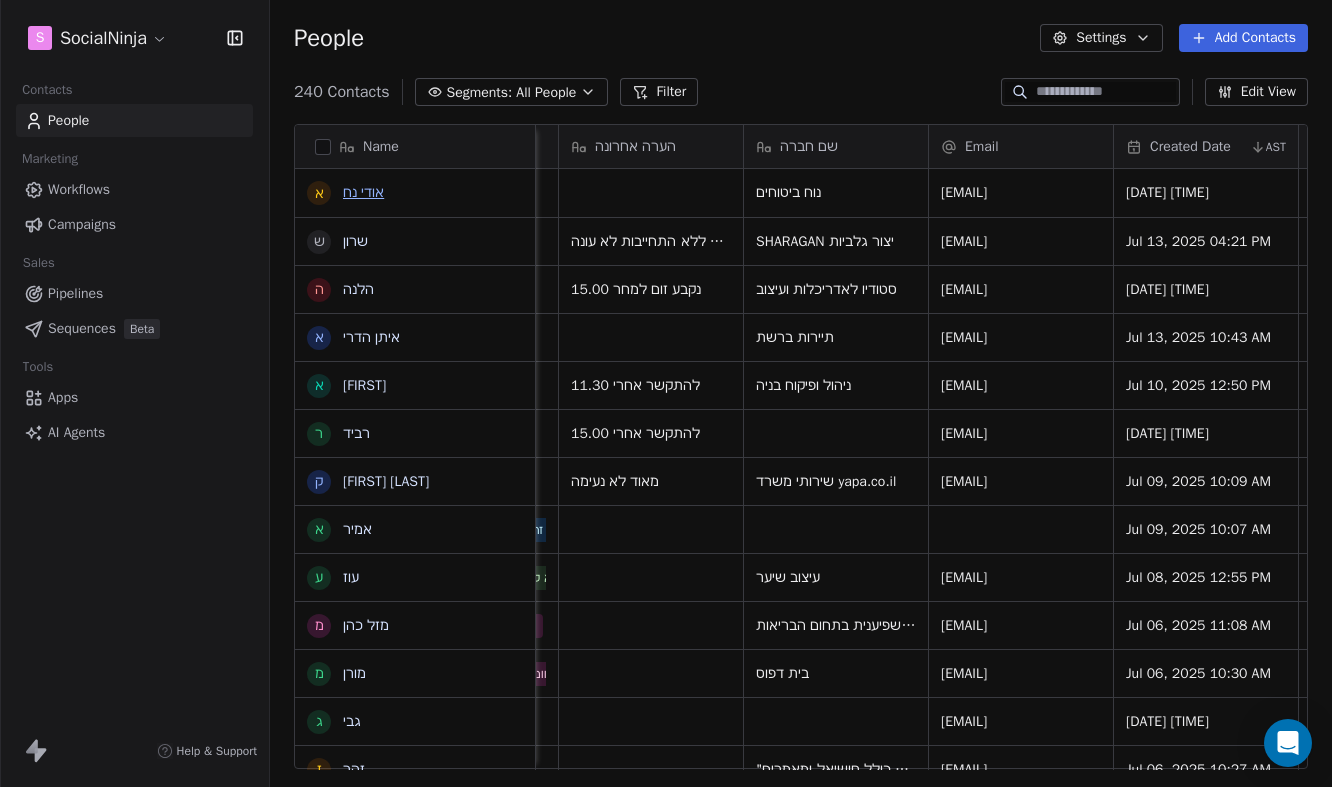 click on "אודי נח" at bounding box center (363, 192) 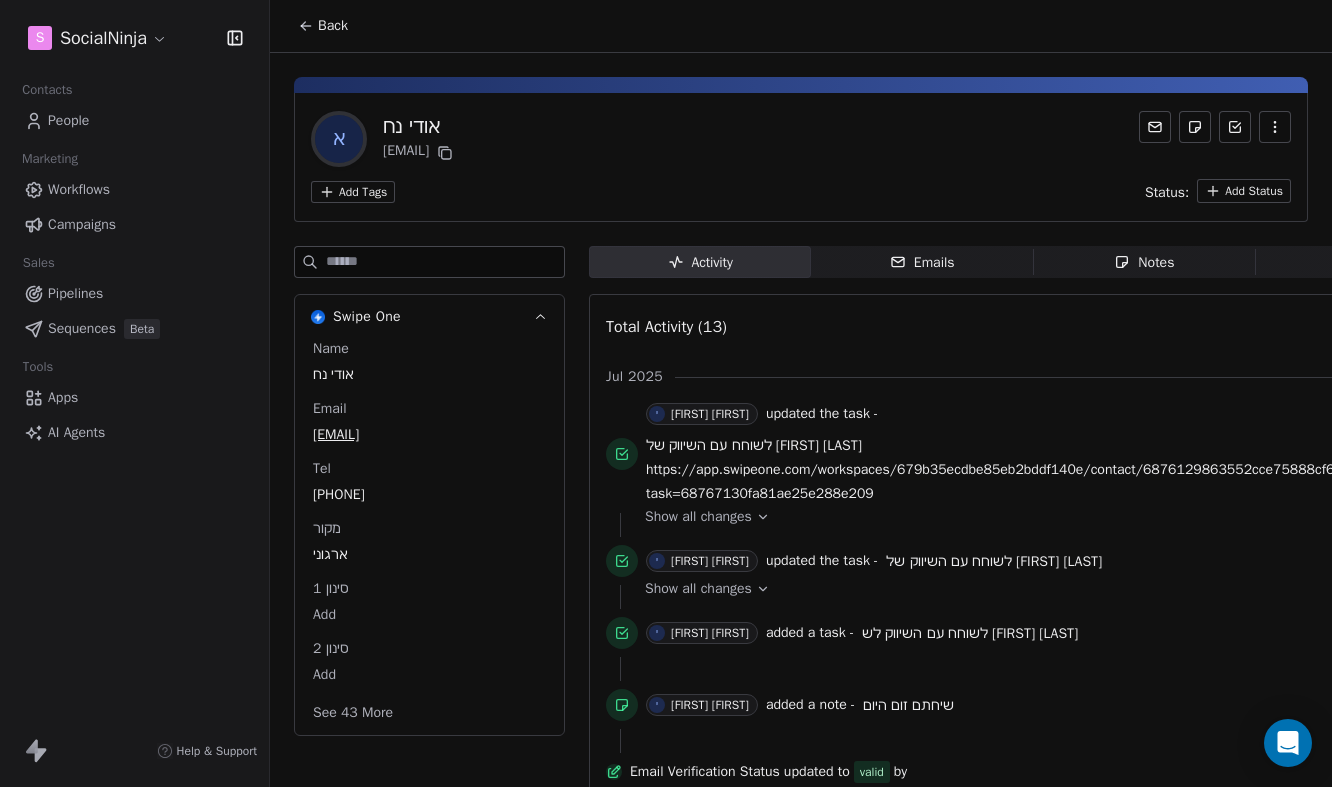 scroll, scrollTop: 0, scrollLeft: 0, axis: both 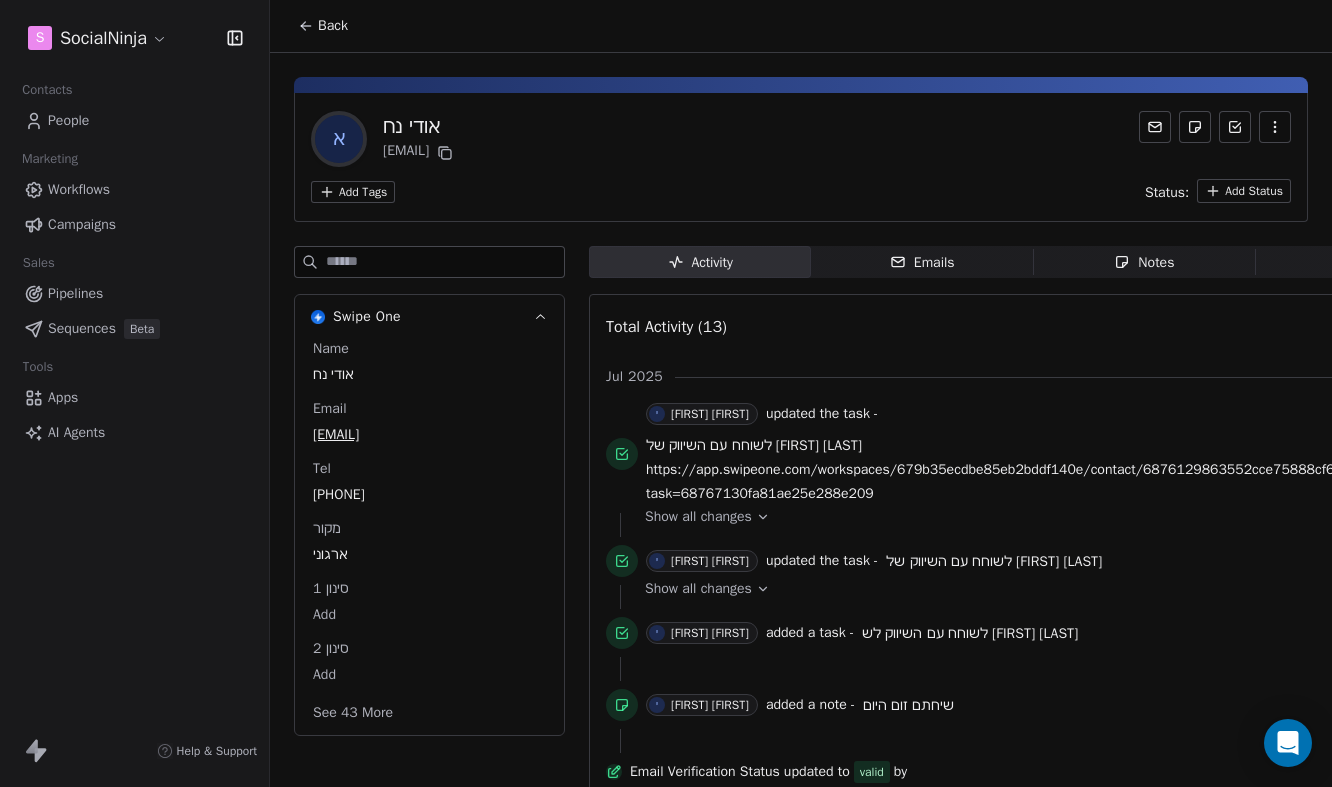 click on "Notes" at bounding box center (1144, 262) 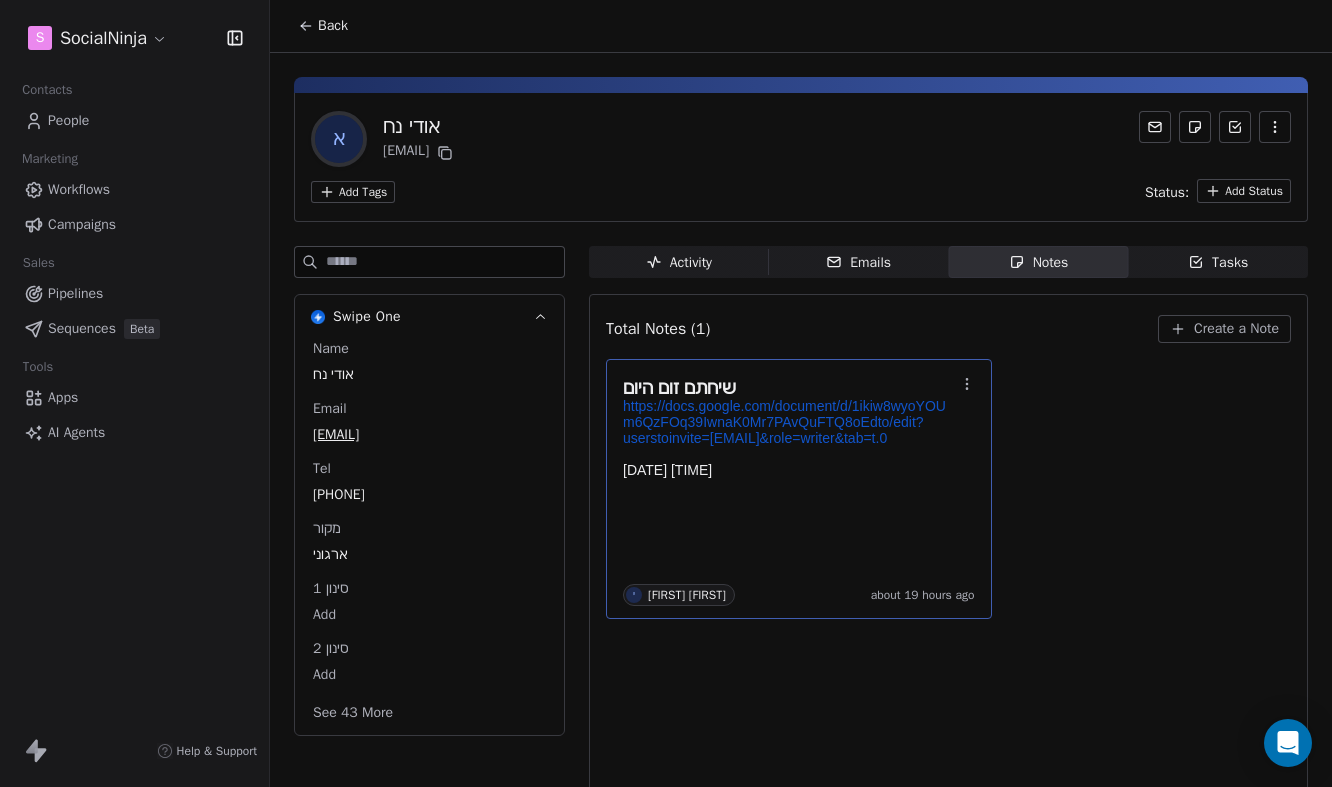 scroll, scrollTop: 0, scrollLeft: 0, axis: both 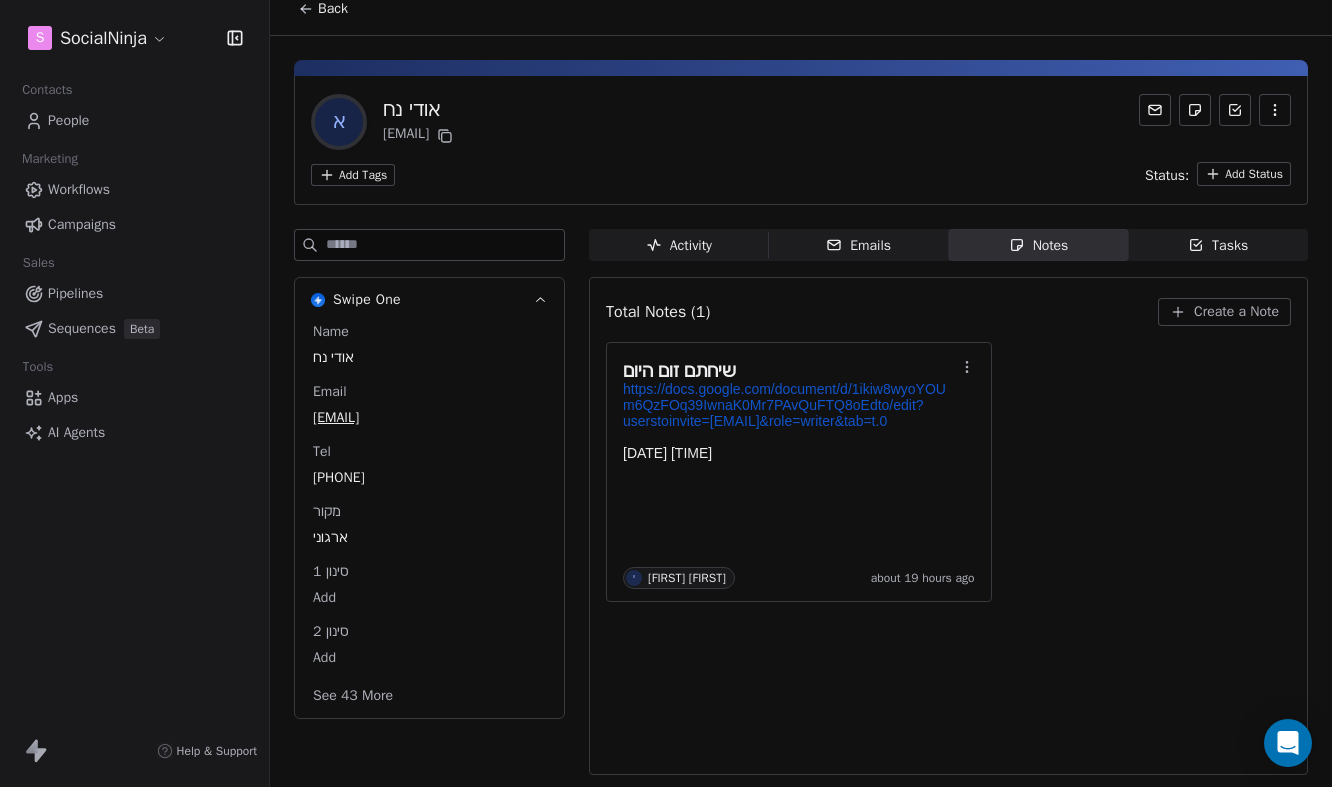 click on "Create a Note" at bounding box center (1236, 312) 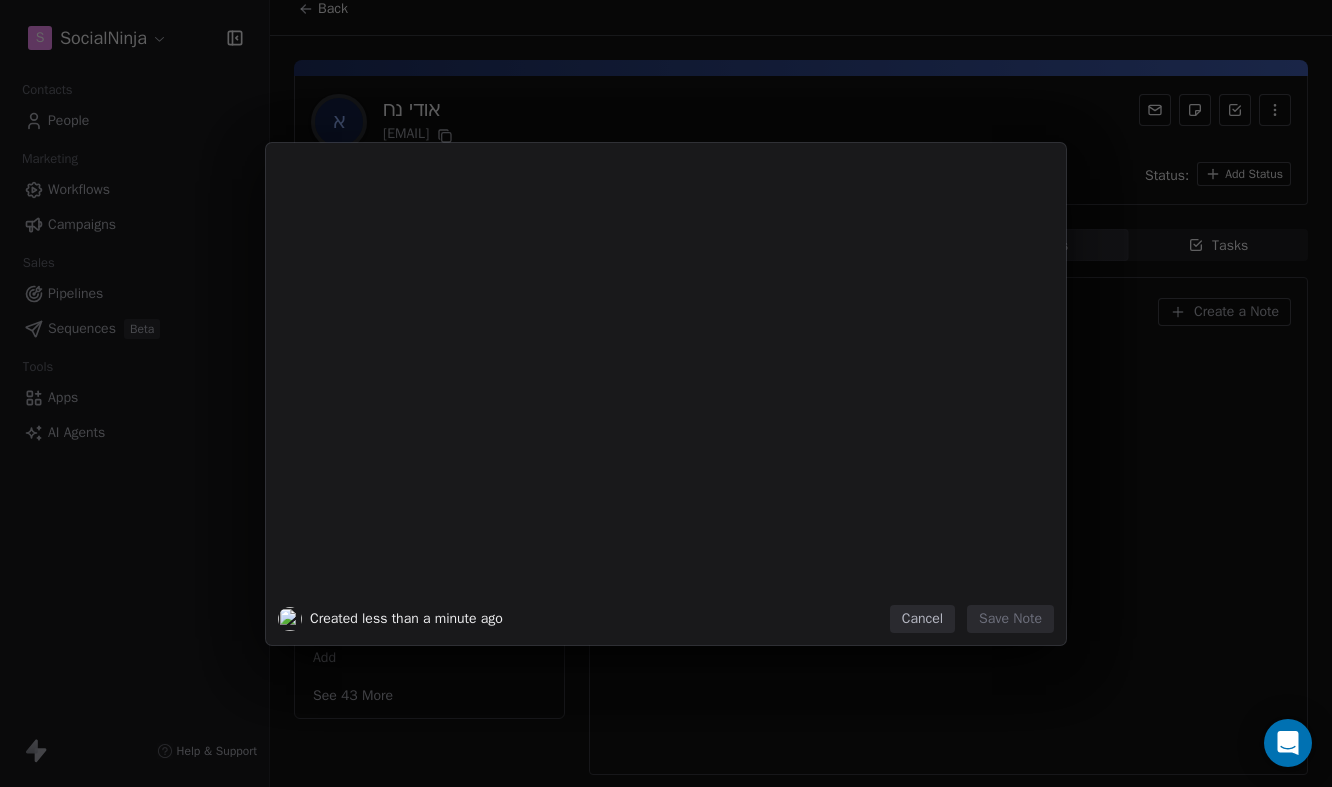 type 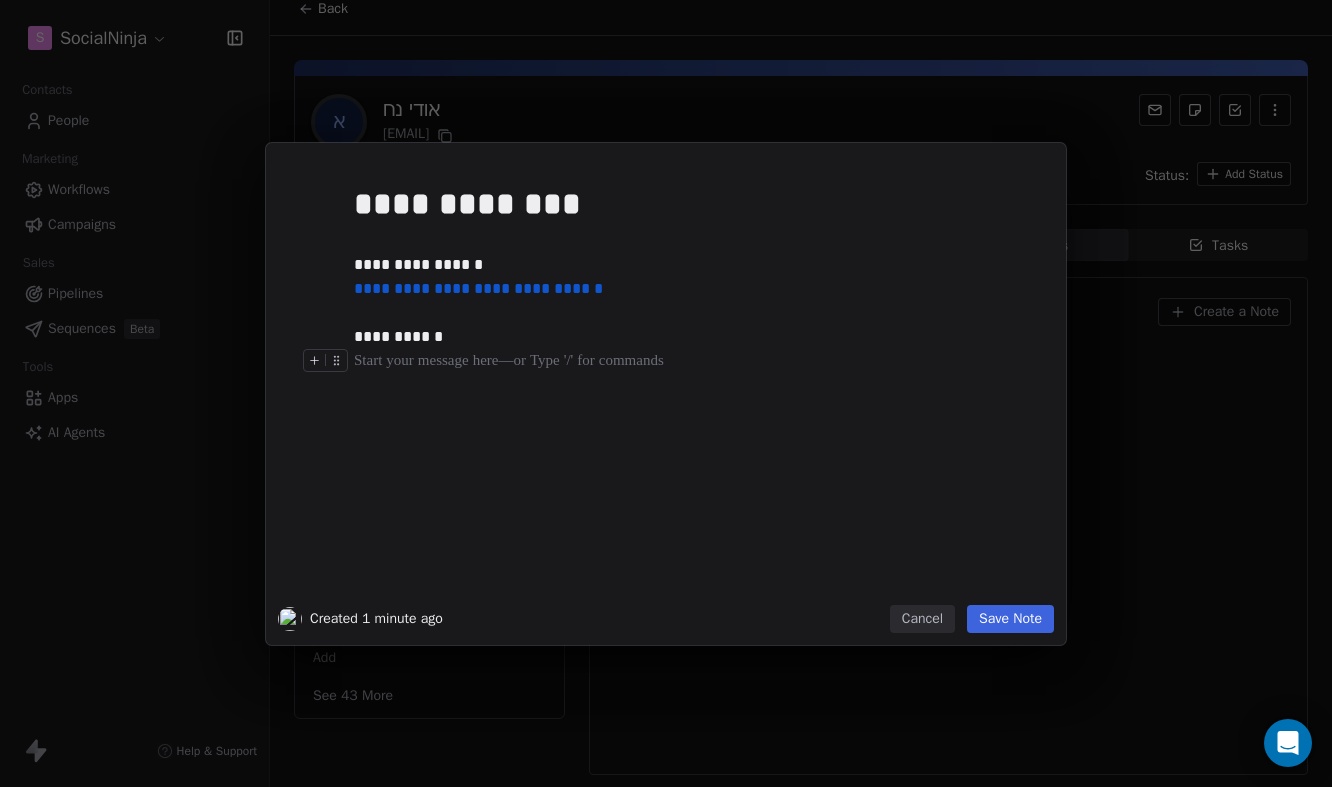 click at bounding box center (696, 361) 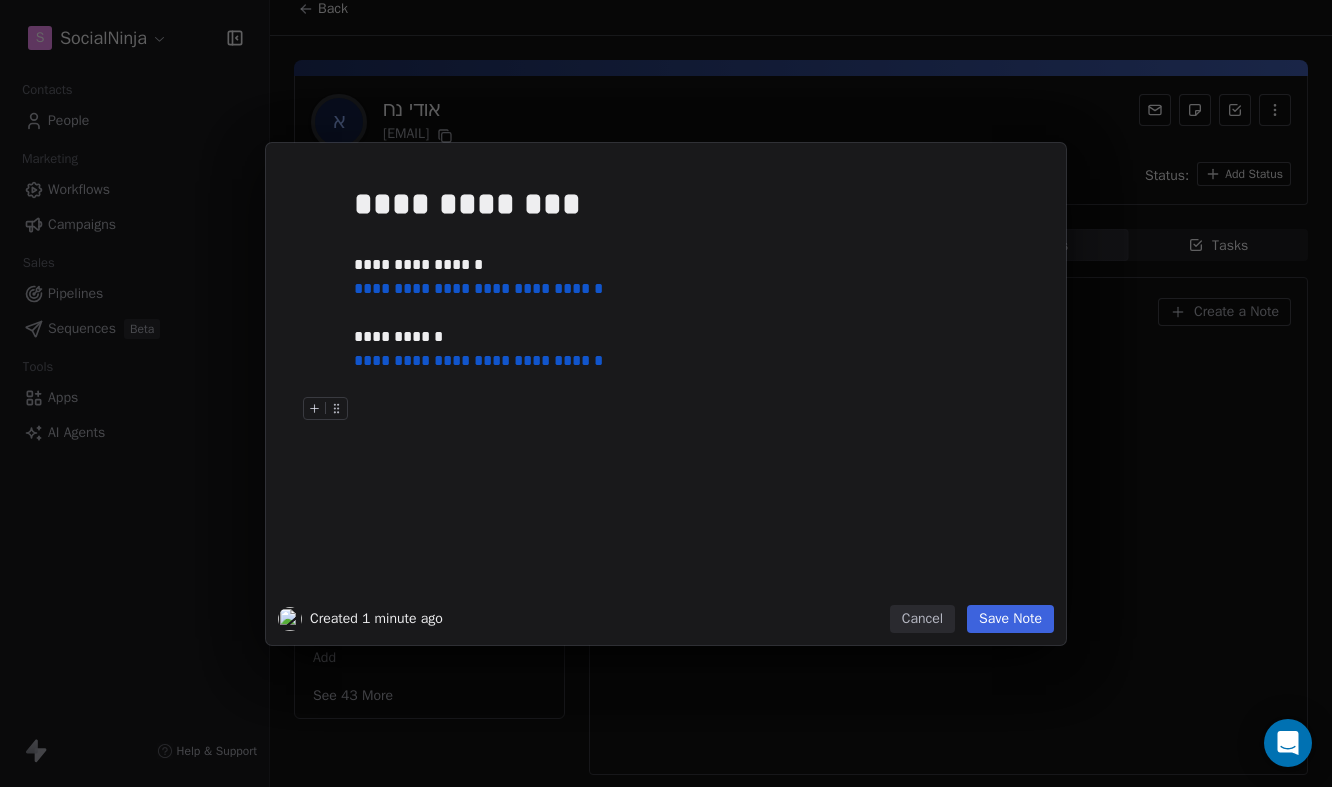 click on "Save Note" at bounding box center (1010, 619) 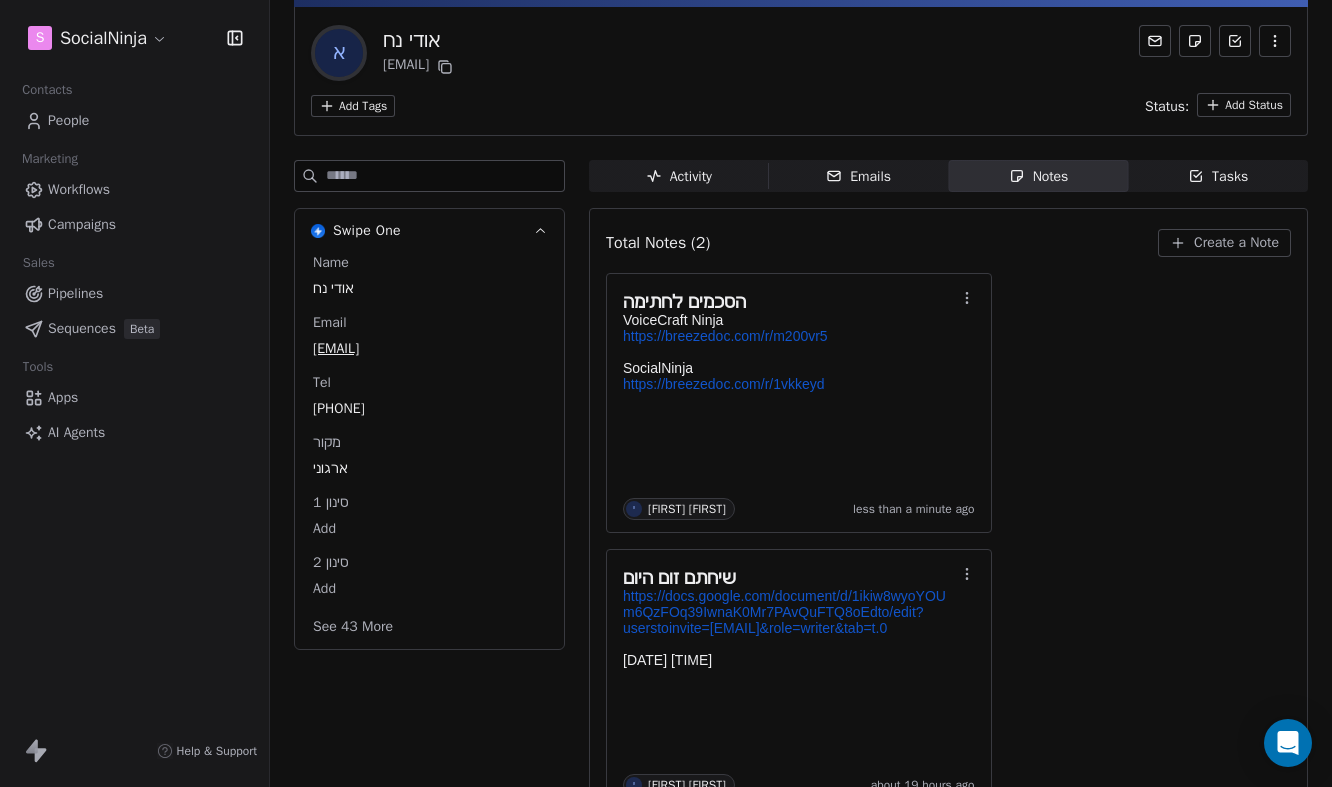 scroll, scrollTop: 90, scrollLeft: 0, axis: vertical 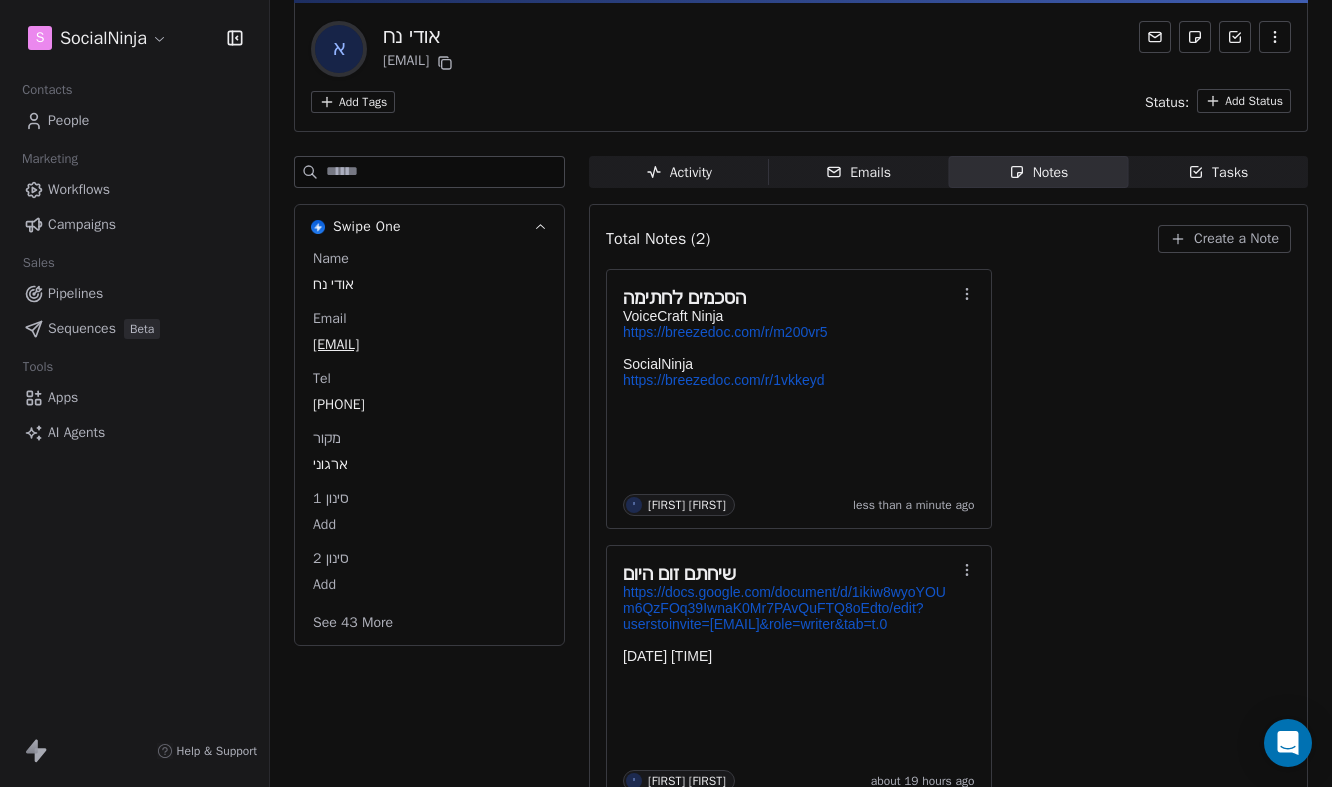 click on "Activity" at bounding box center (679, 172) 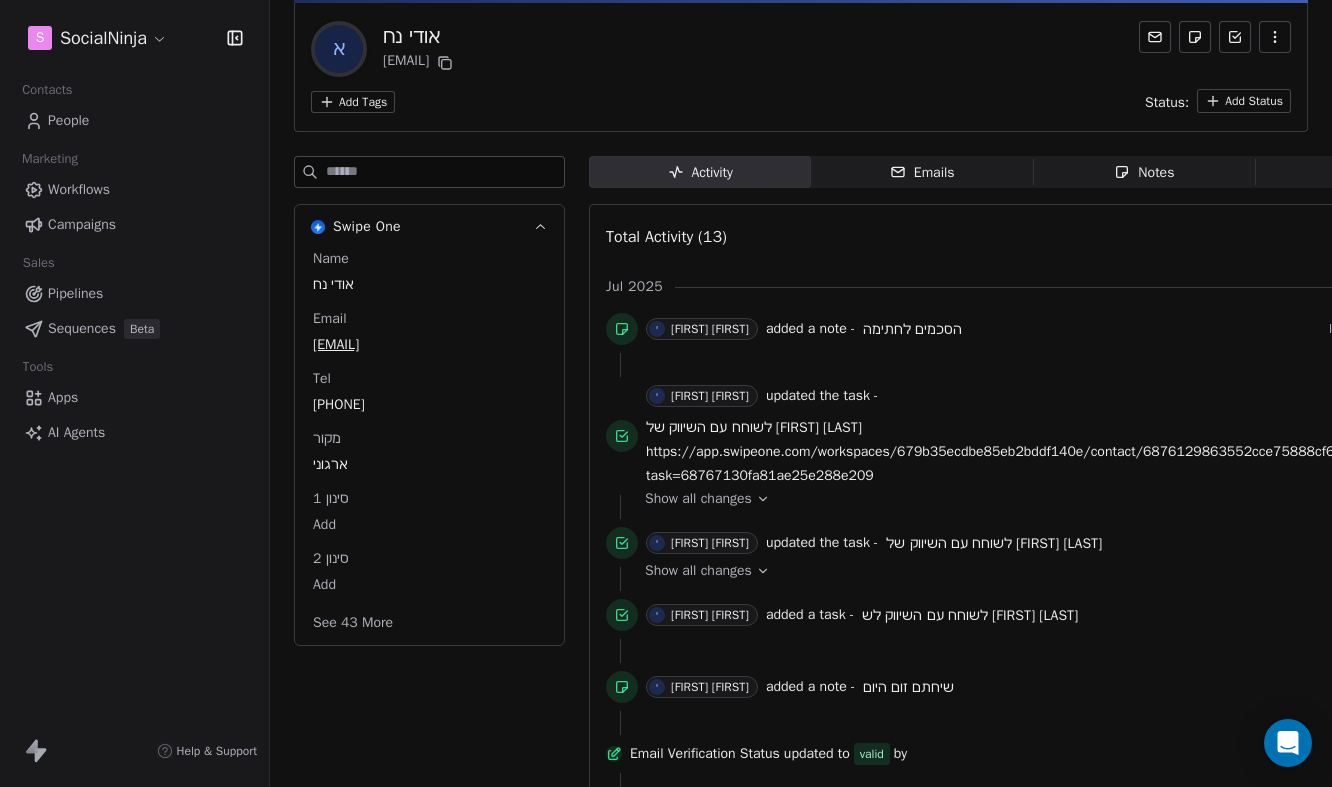 scroll, scrollTop: 0, scrollLeft: 0, axis: both 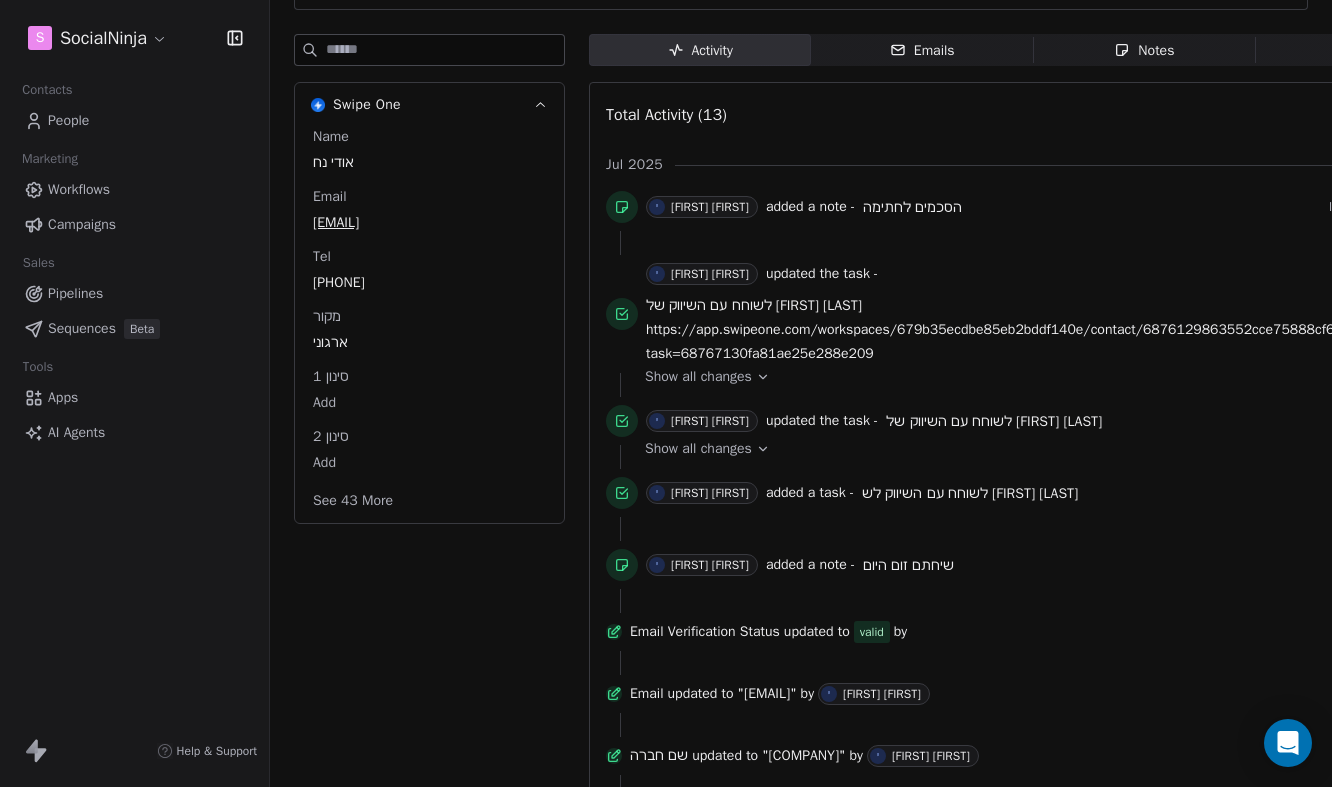 click 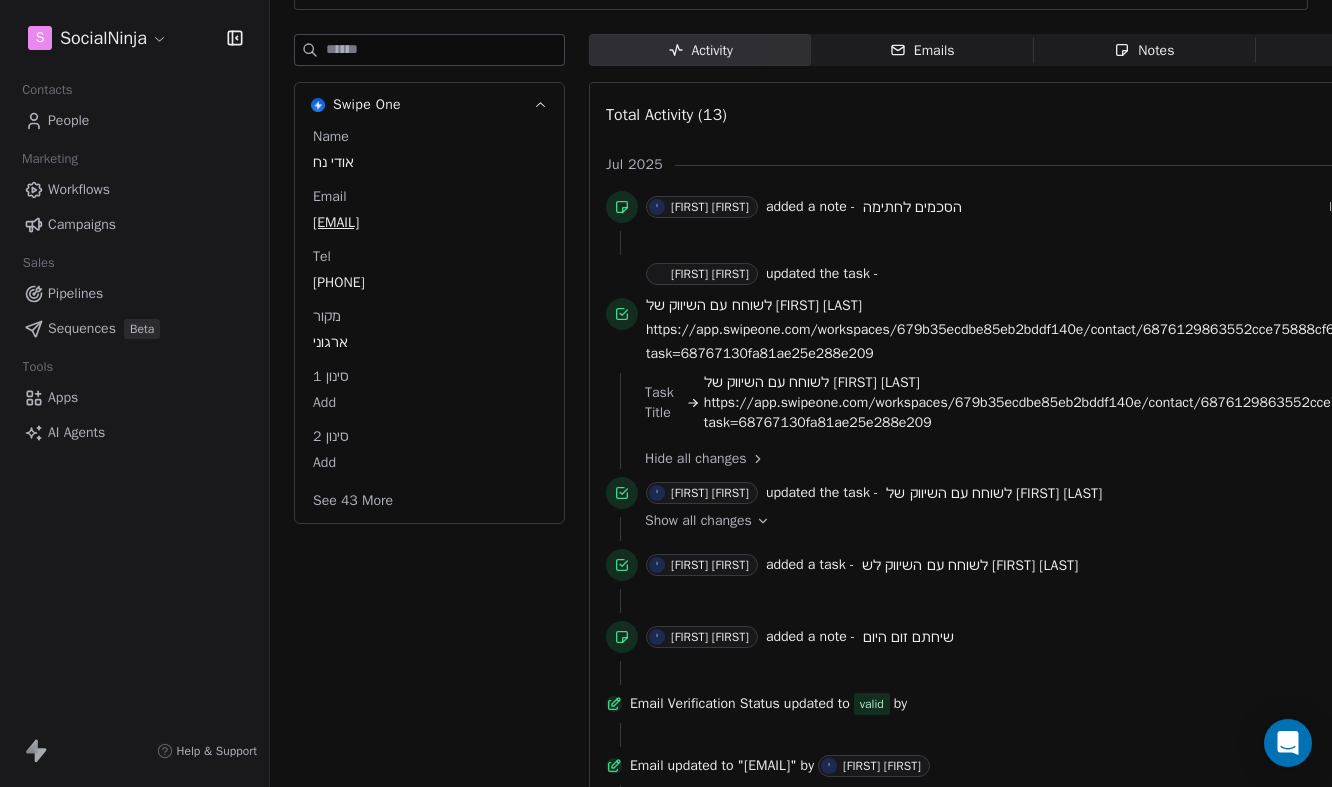 scroll, scrollTop: 0, scrollLeft: 0, axis: both 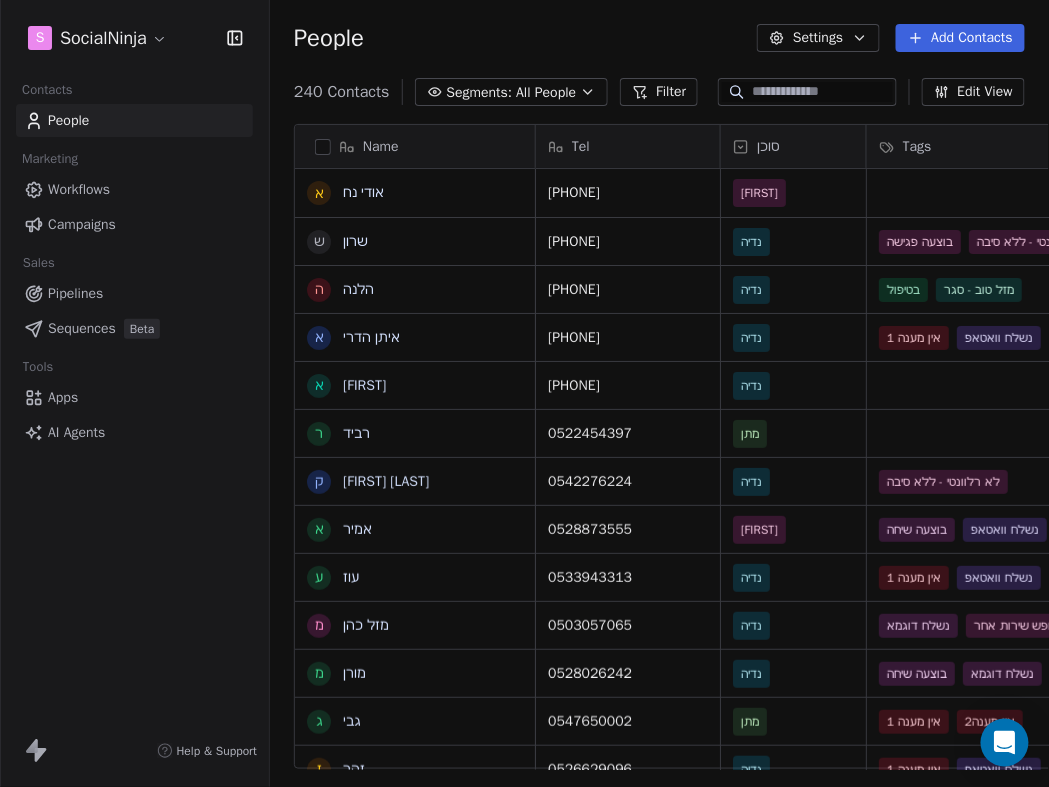 click on "Workflows" at bounding box center [79, 189] 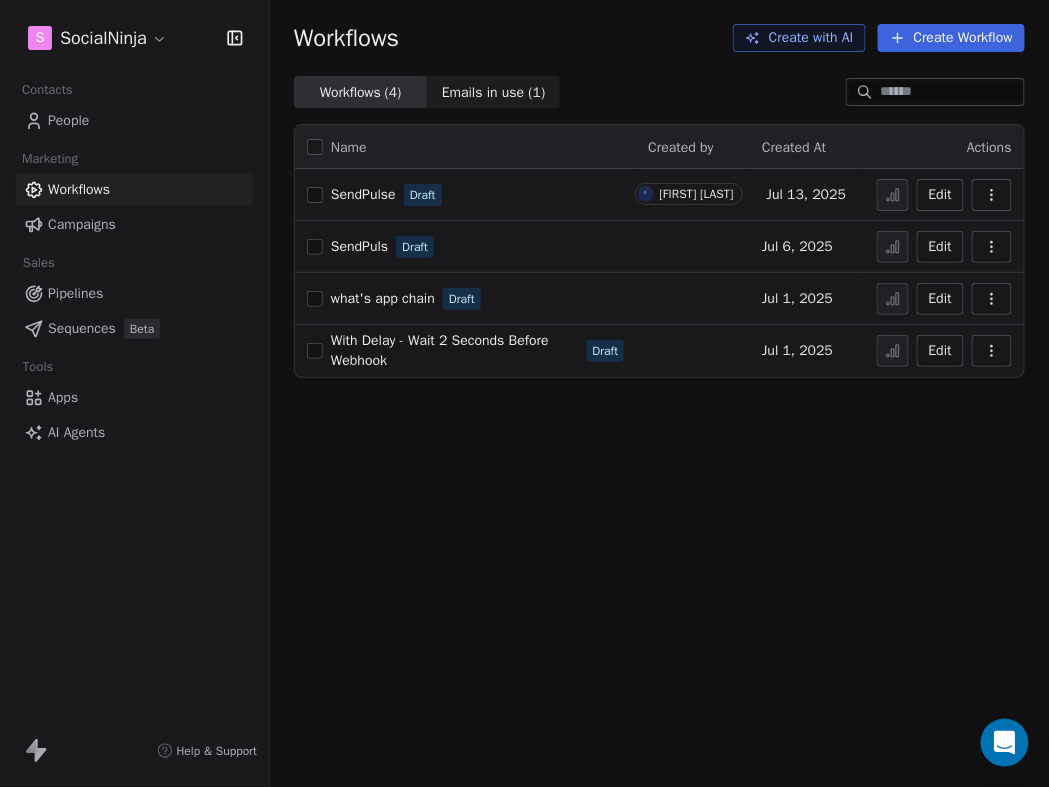 scroll, scrollTop: 0, scrollLeft: 0, axis: both 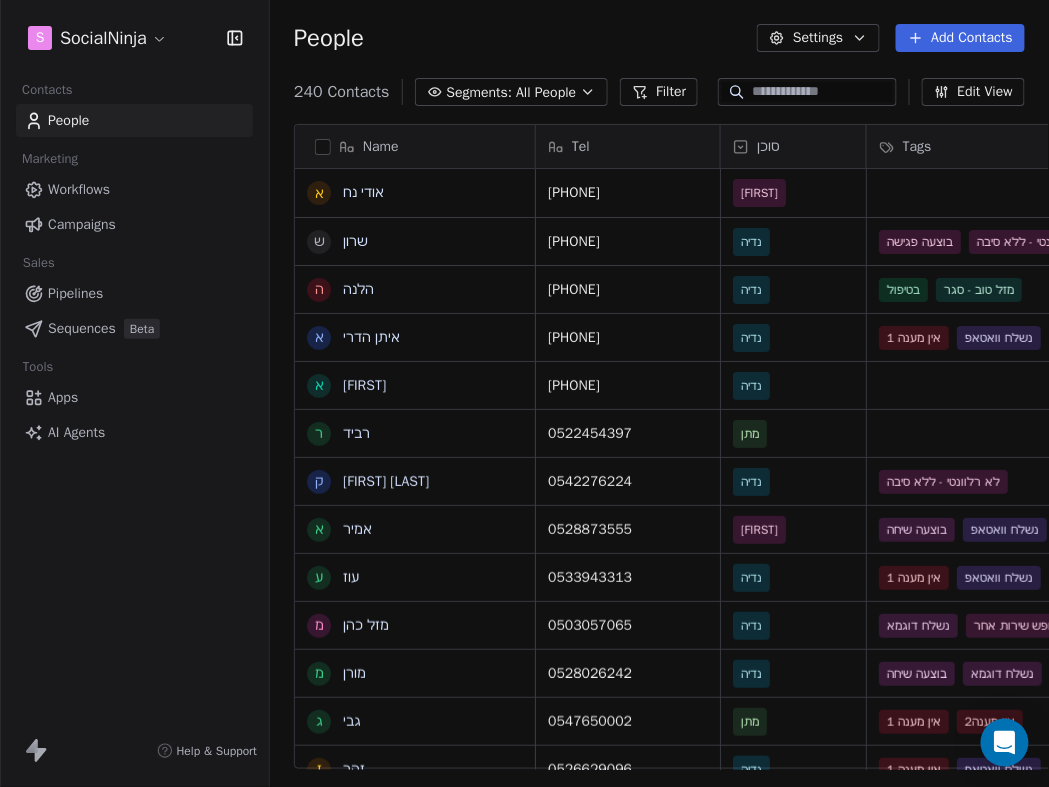 click on "Workflows" at bounding box center [79, 189] 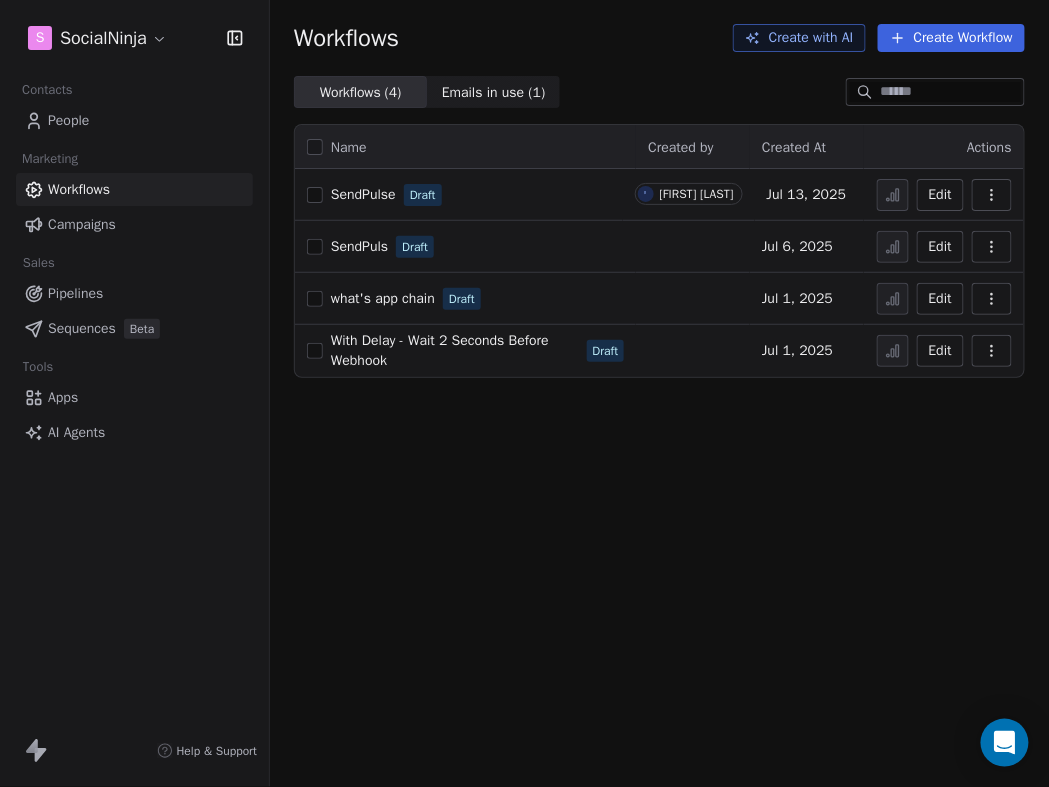 scroll, scrollTop: 0, scrollLeft: 0, axis: both 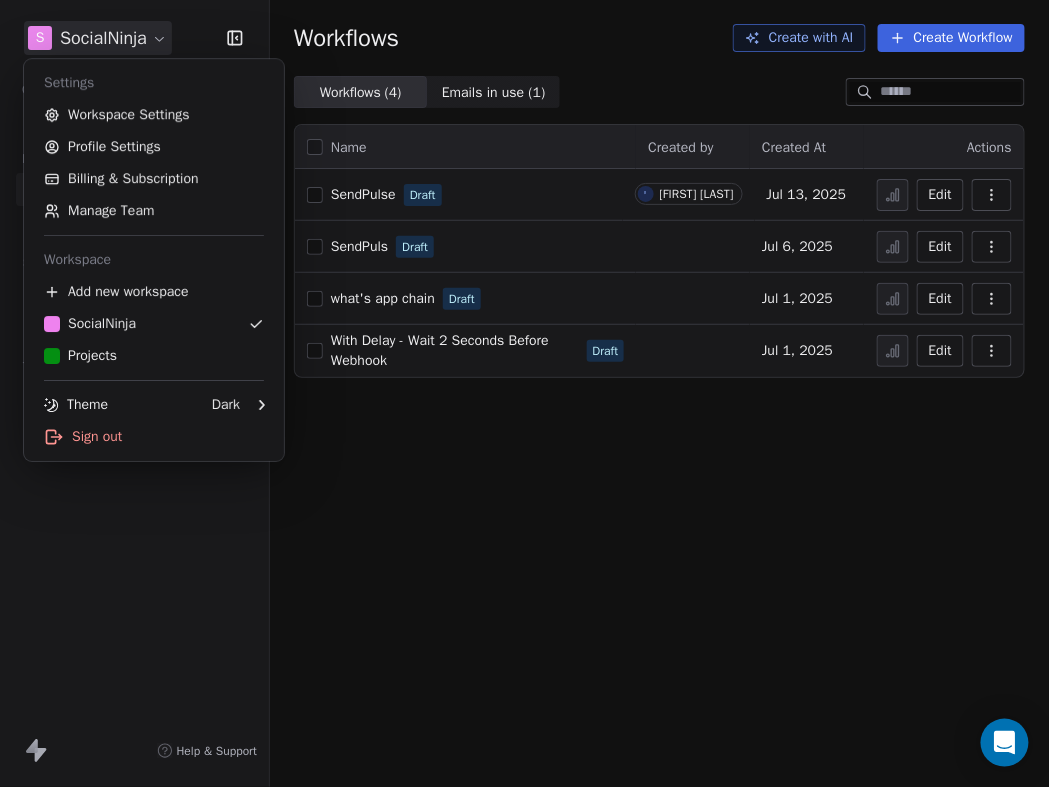 click on "S SocialNinja Contacts People Marketing Workflows Campaigns Sales Pipelines Sequences Beta Tools Apps AI Agents Help & Support Workflows  Create with AI  Create Workflow Workflows ( 4 ) Workflows ( 4 ) Emails in use ( 1 ) Emails in use ( 1 ) Name Created by Created At Actions SendPulse Draft י יעקב Yacov Jul 13, 2025 Edit SendPuls Draft Jul 6, 2025 Edit what's app chain Draft Jul 1, 2025 Edit With Delay - Wait 2 Seconds Before Webhook Draft Jul 1, 2025 Edit
×
Settings Workspace Settings Profile Settings Billing & Subscription Manage Team   Workspace Add new workspace SocialNinja Projects  Theme Dark Sign out" at bounding box center (524, 393) 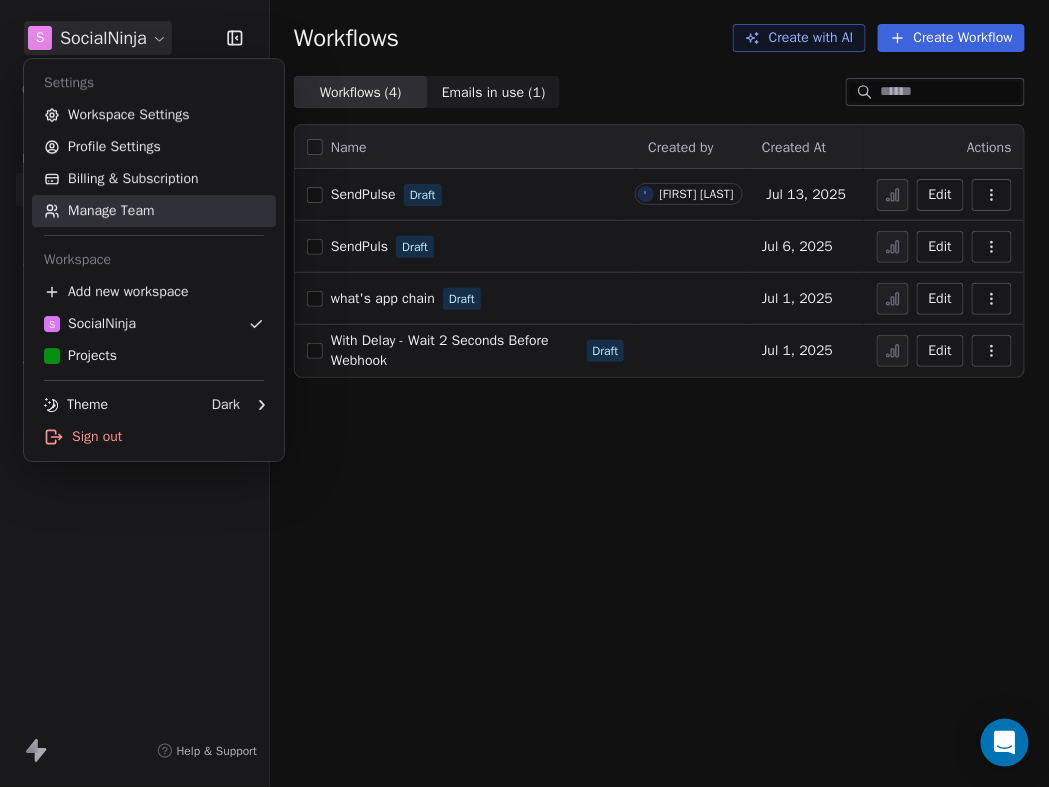click on "Manage Team" at bounding box center (154, 211) 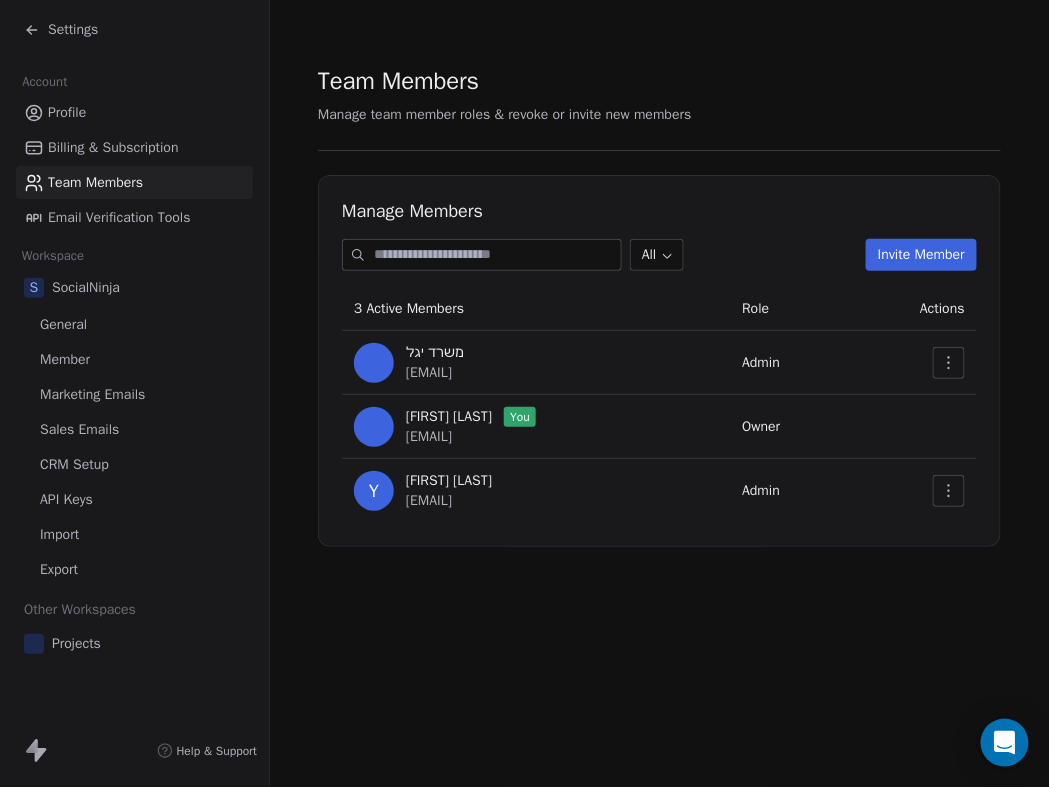 scroll, scrollTop: 0, scrollLeft: 0, axis: both 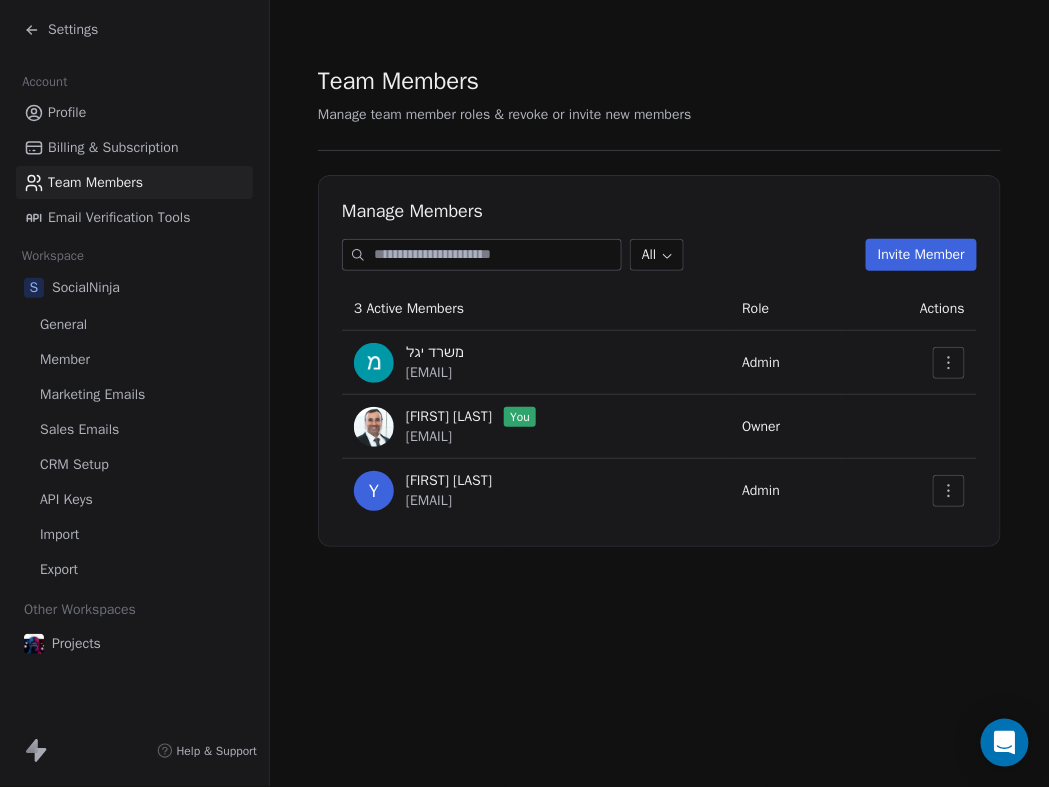 click at bounding box center (949, 491) 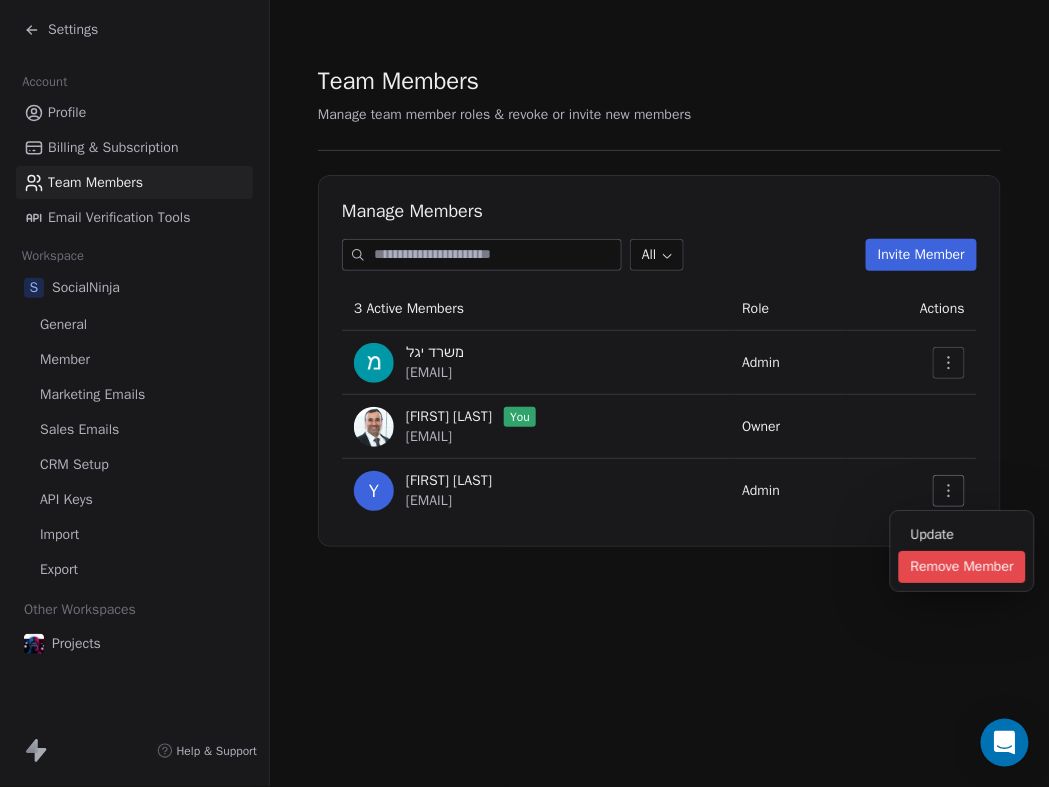 click on "Remove Member" at bounding box center (962, 567) 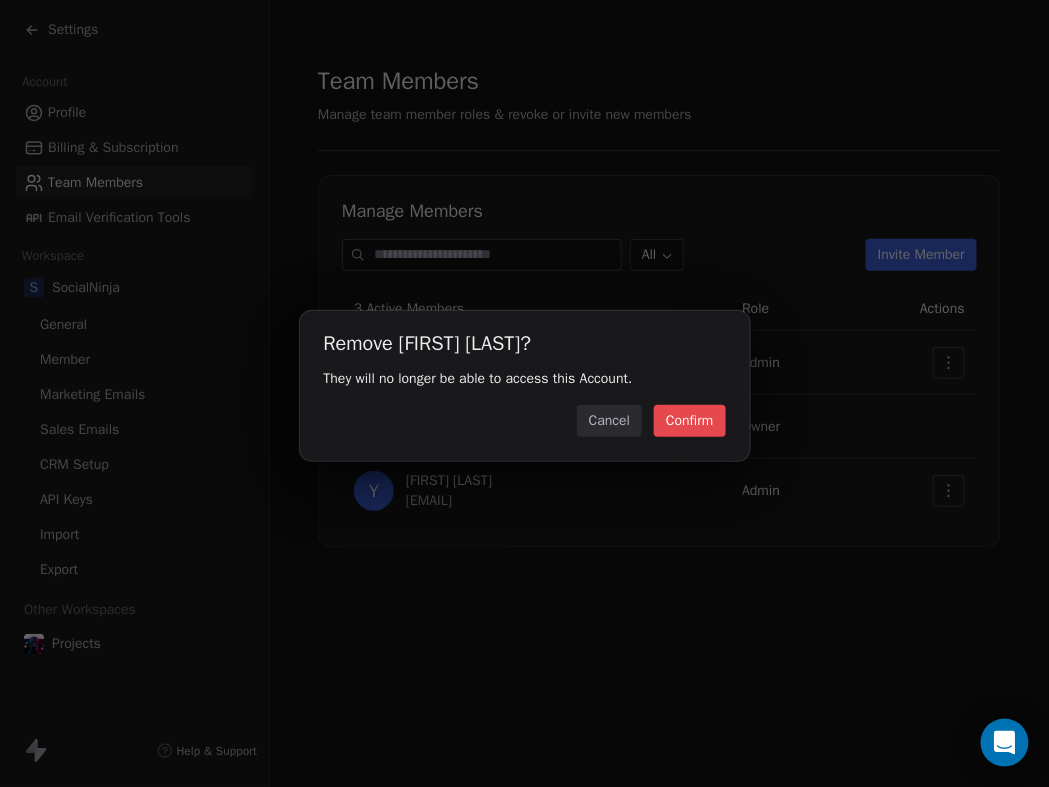 click on "Confirm" at bounding box center (689, 421) 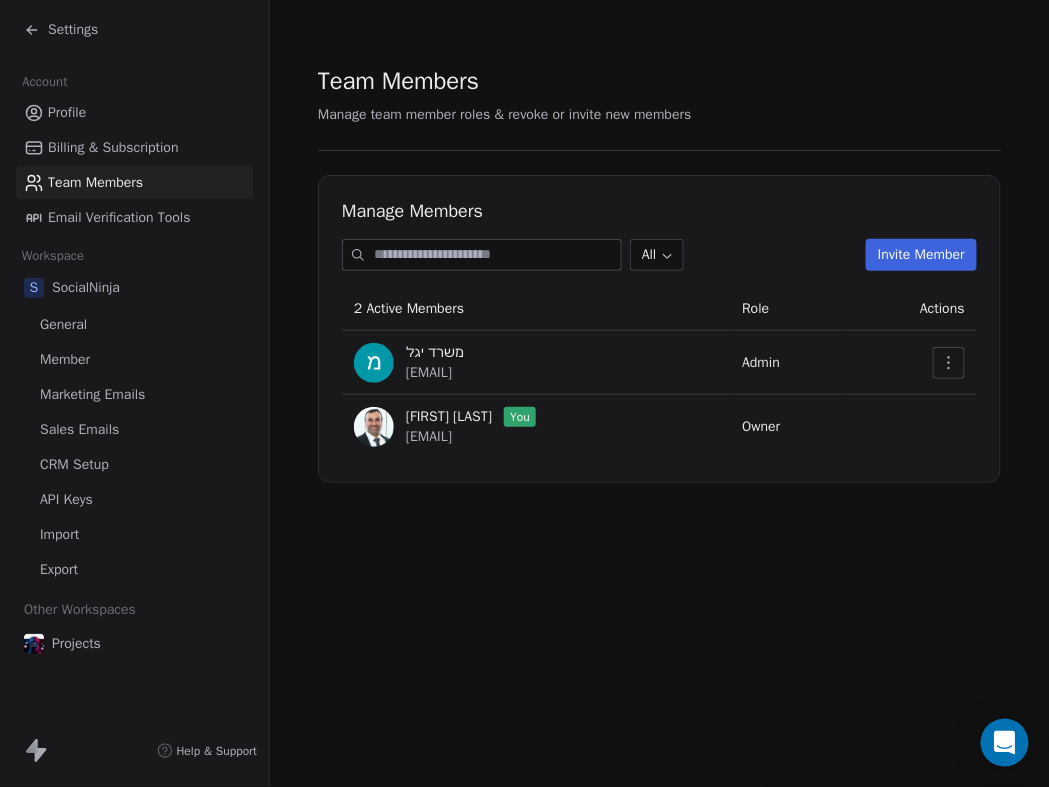 click on "Team Members Manage team member roles & revoke or invite new members Manage Members All Invite Member 2   Active Members Role Actions משרד יגל office@ygl.co.il Admin   יעקב Yacov You yacov@ygl.co.il Owner" at bounding box center (659, 273) 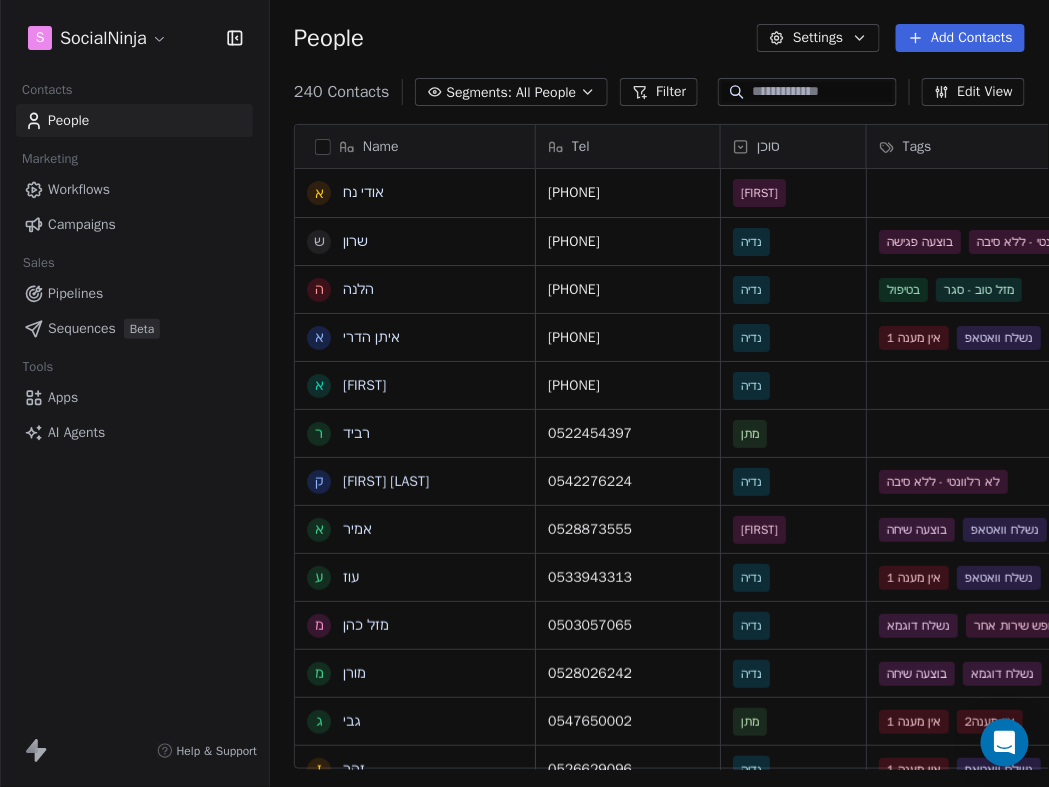 scroll, scrollTop: 1, scrollLeft: 1, axis: both 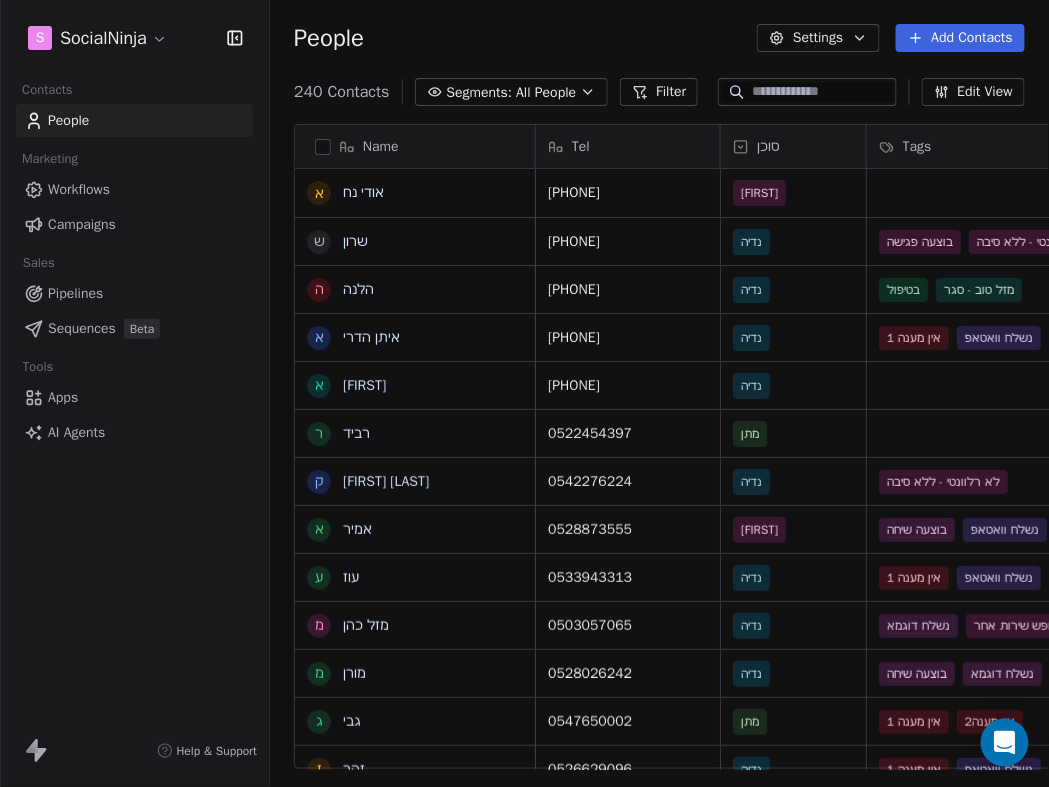 click at bounding box center (823, 92) 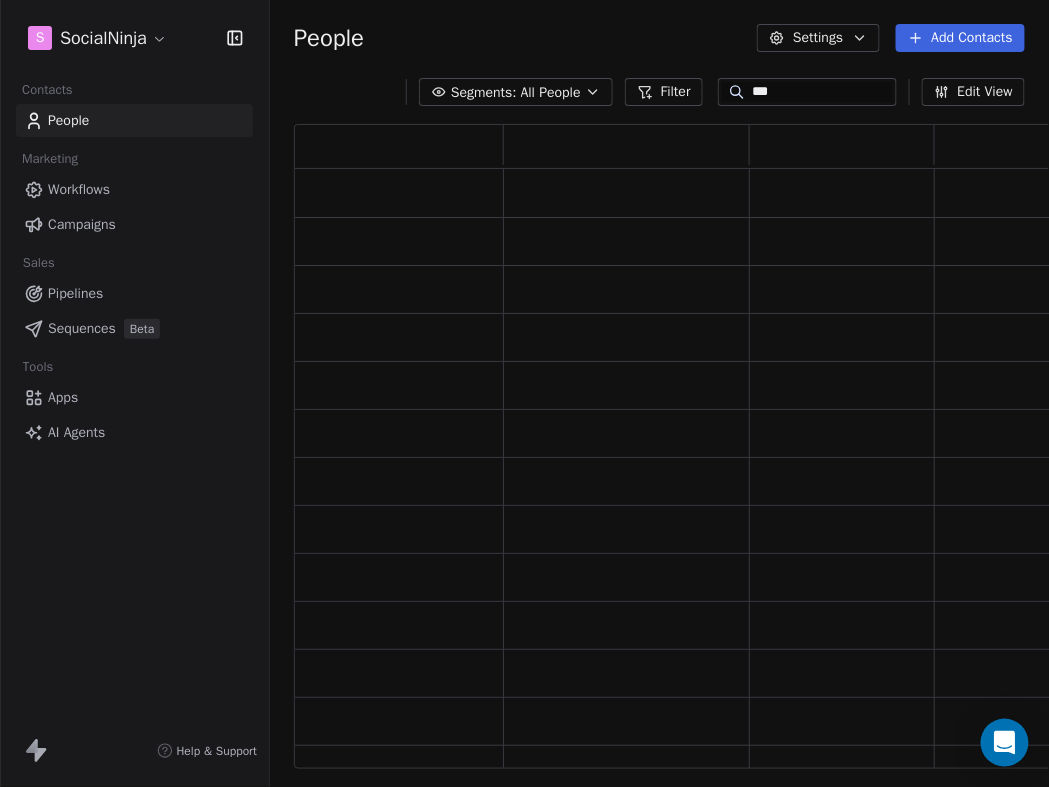 scroll, scrollTop: 1, scrollLeft: 0, axis: vertical 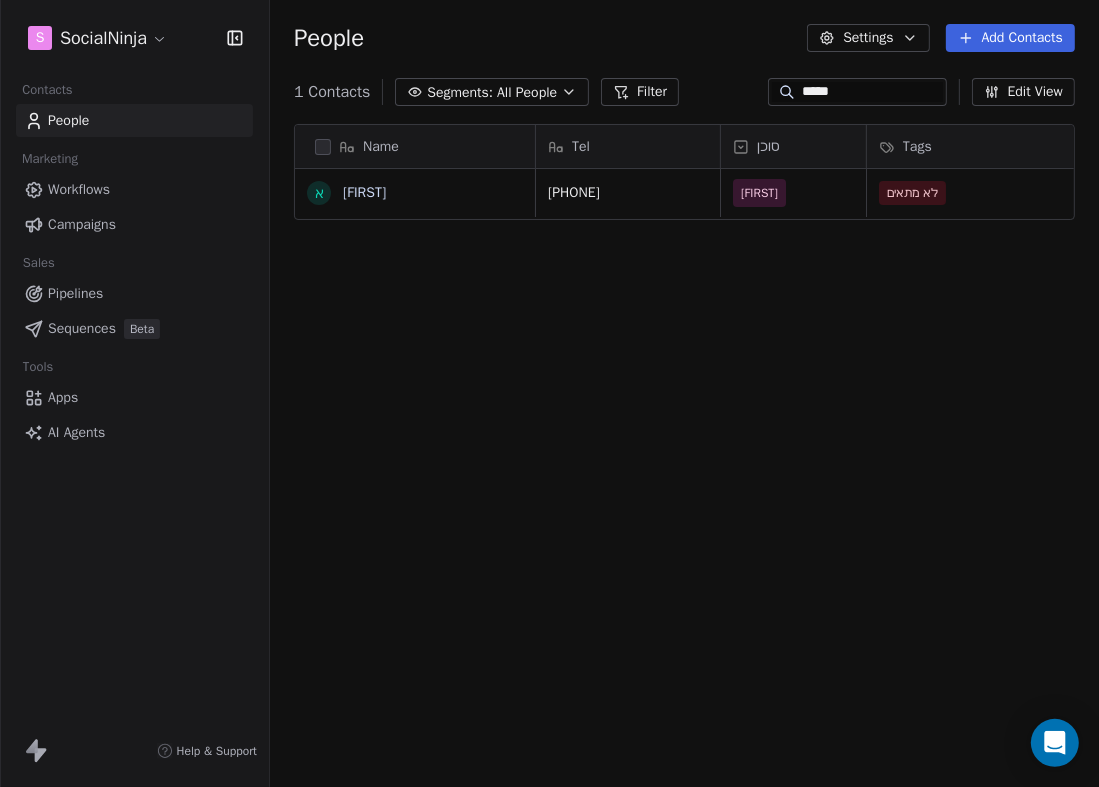 type on "*****" 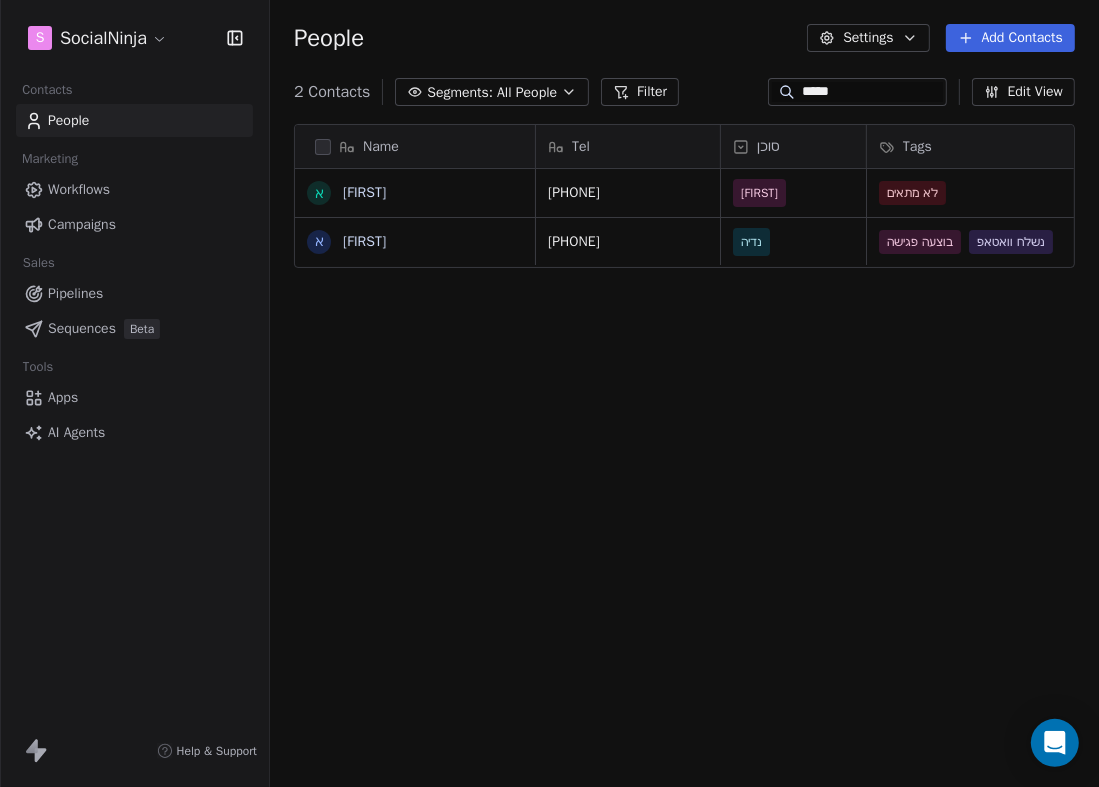 click on "Name א אלירן א אלירן Tel סוכן Tags הערה אחרונה שם חברה Email 0544555772 יעקב לא מתאים כנראה מתחרה eliran151151@gmail.com 030-3303033 נדיה בוצעה פגישה נשלח וואטאפ נדלן והחזרי מס
To pick up a draggable item, press the space bar.
While dragging, use the arrow keys to move the item.
Press space again to drop the item in its new position, or press escape to cancel." at bounding box center [684, 454] 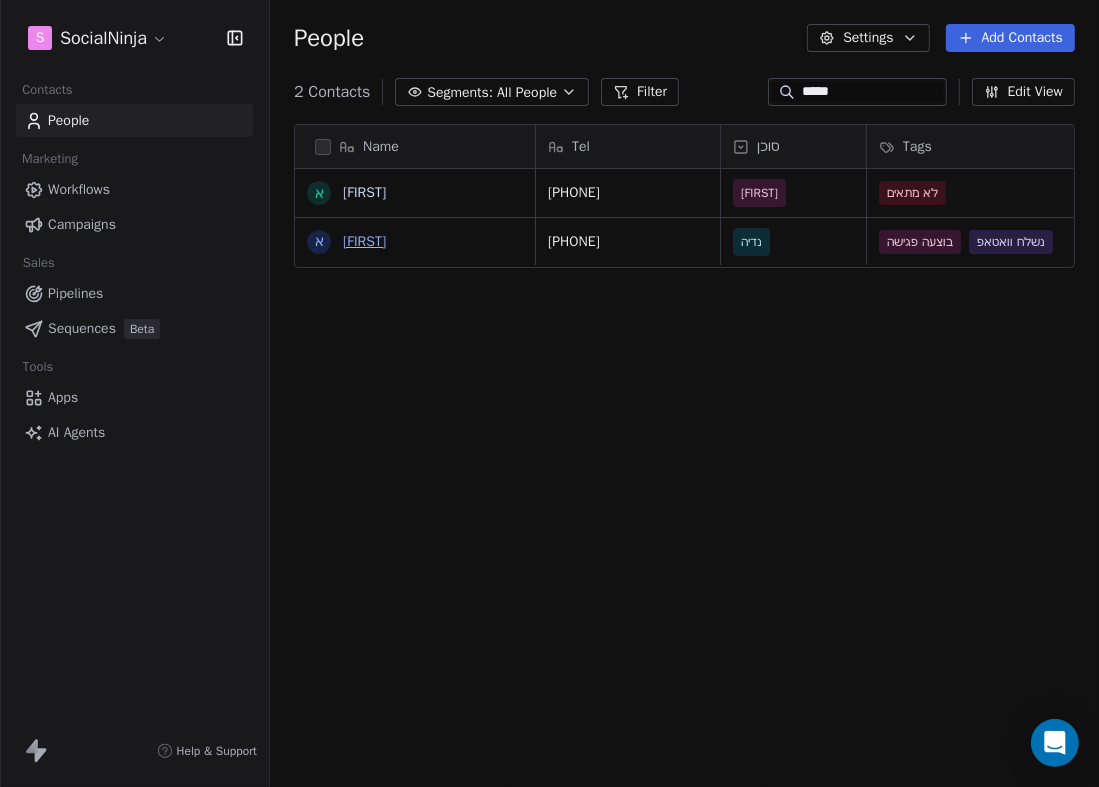 click on "אלירן" at bounding box center (364, 241) 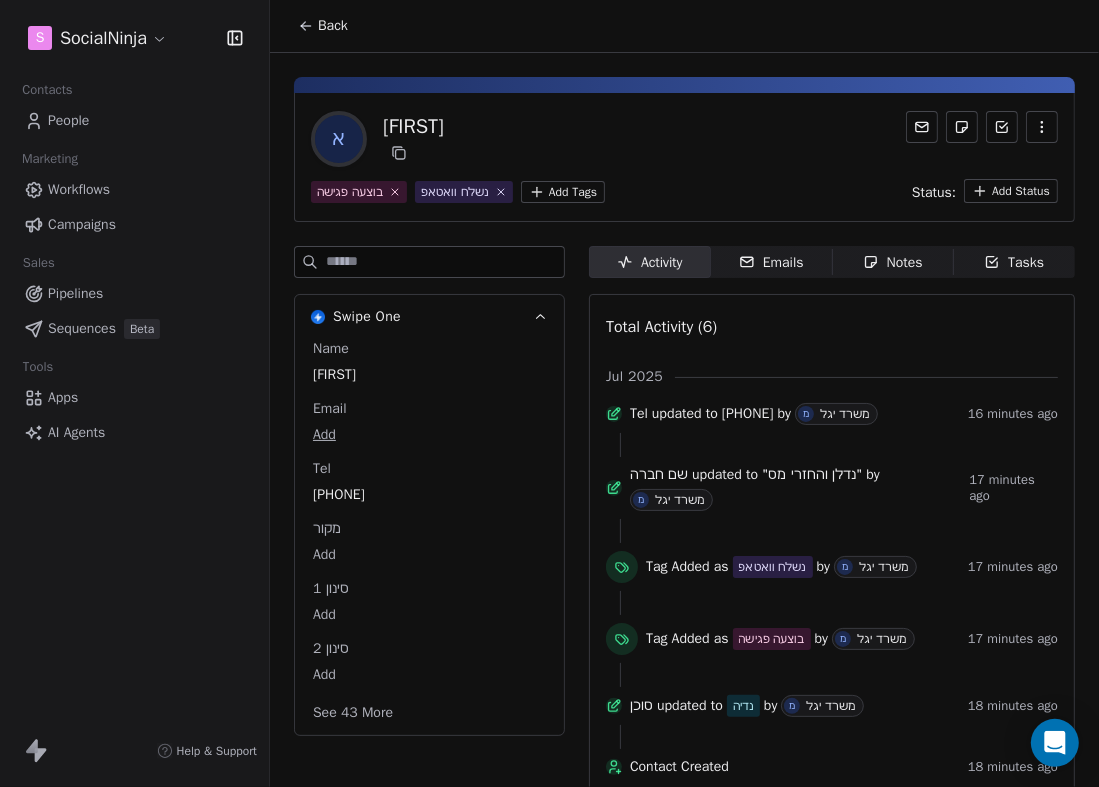 scroll, scrollTop: 0, scrollLeft: 0, axis: both 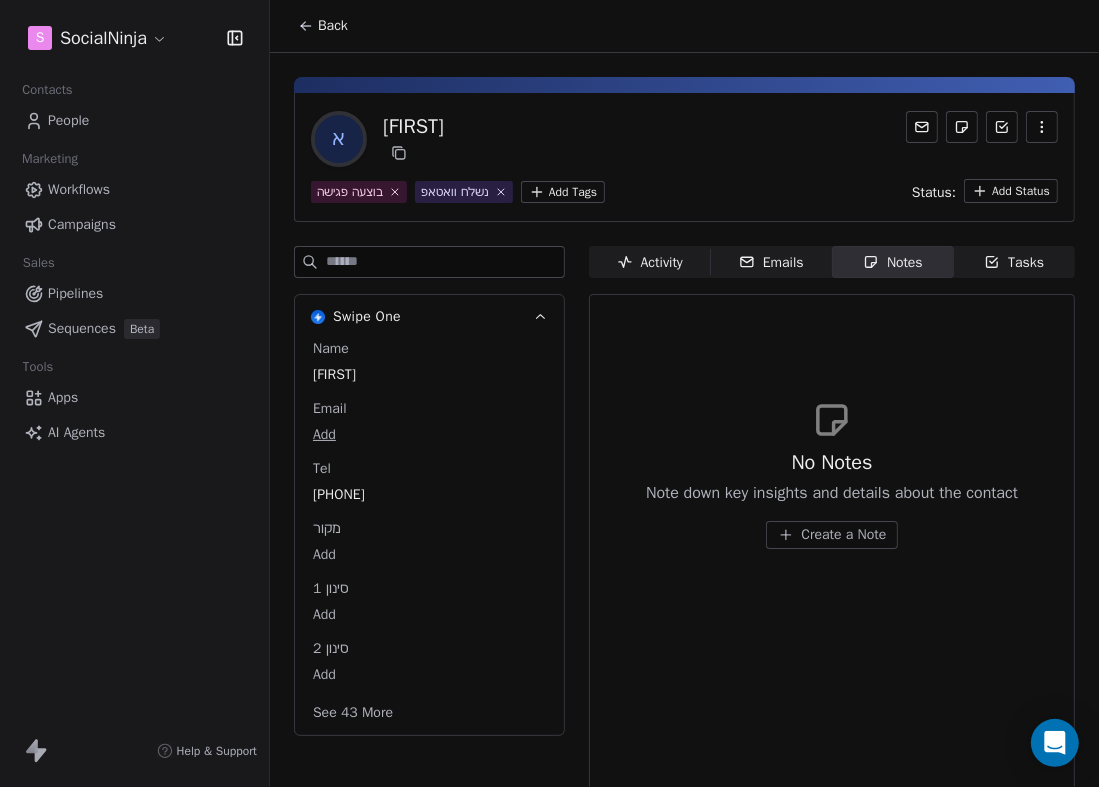 click on "Create a Note" at bounding box center [832, 535] 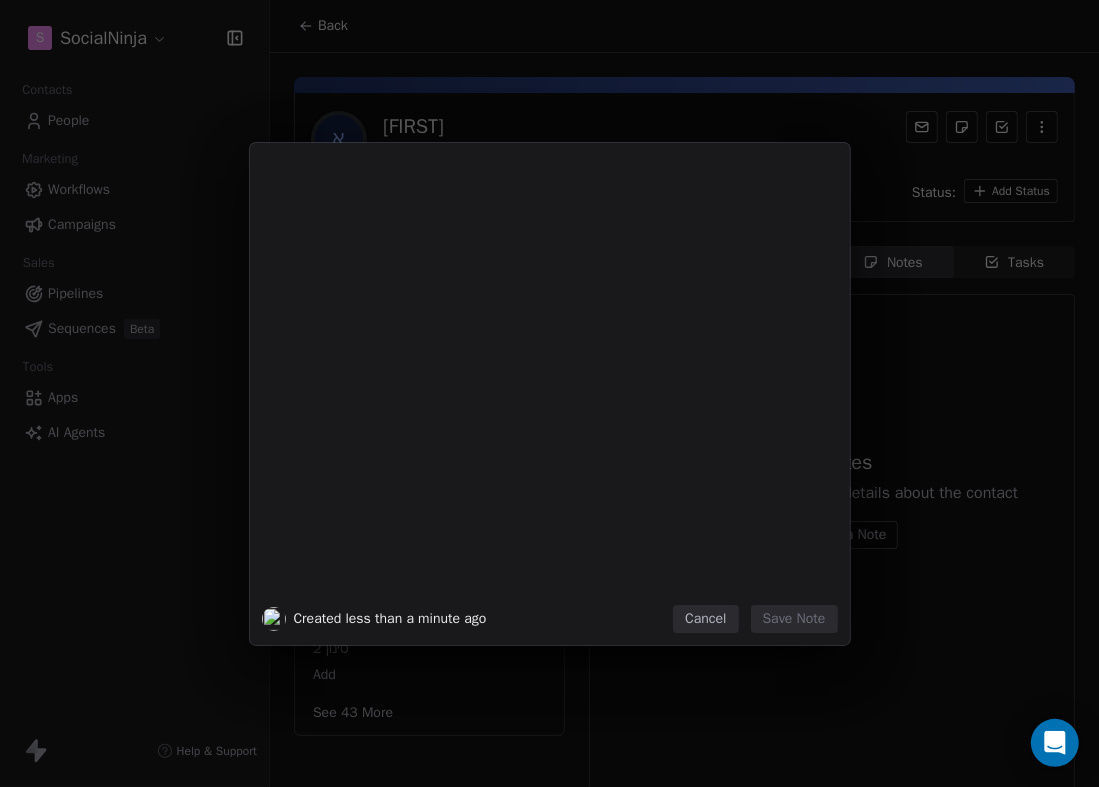 type 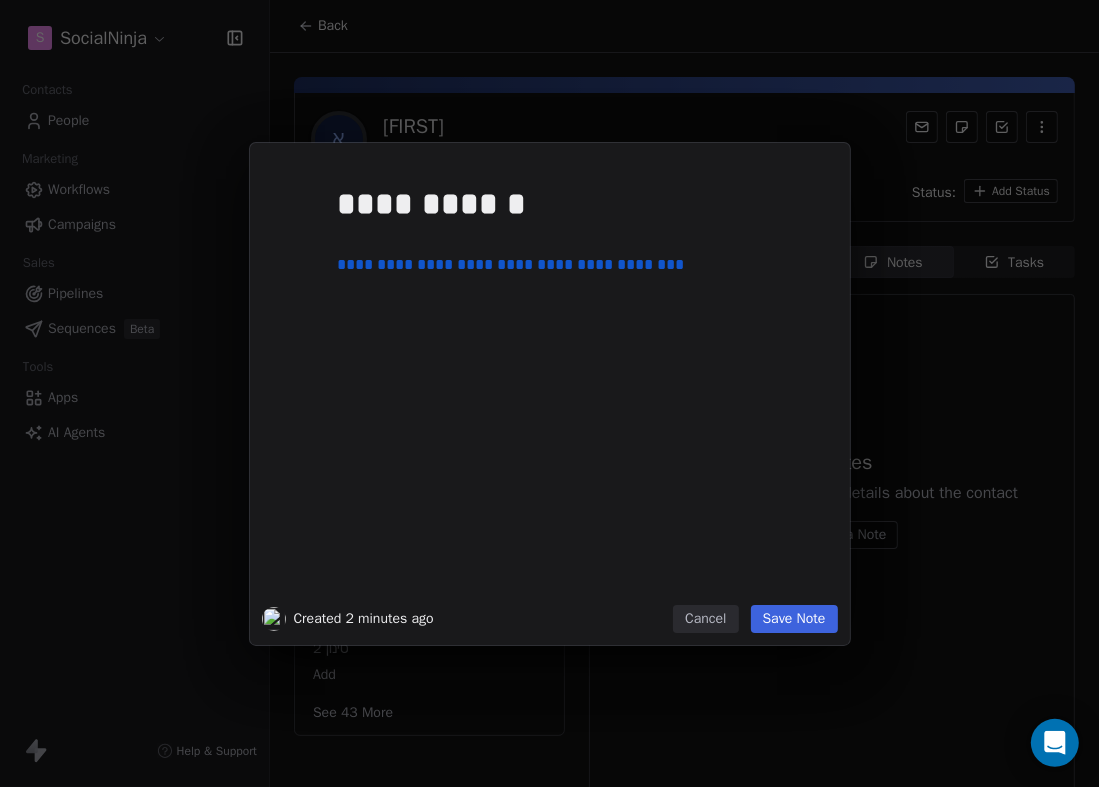 click on "Save Note" at bounding box center [794, 619] 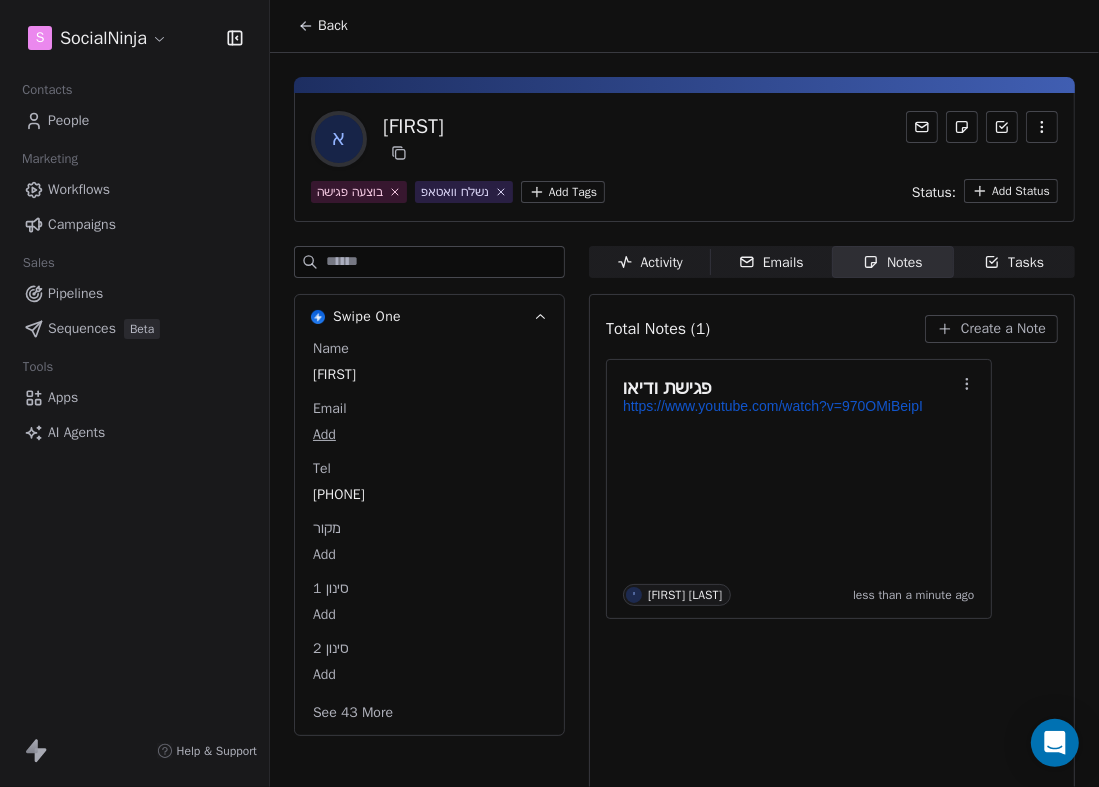 click on "א" at bounding box center [339, 139] 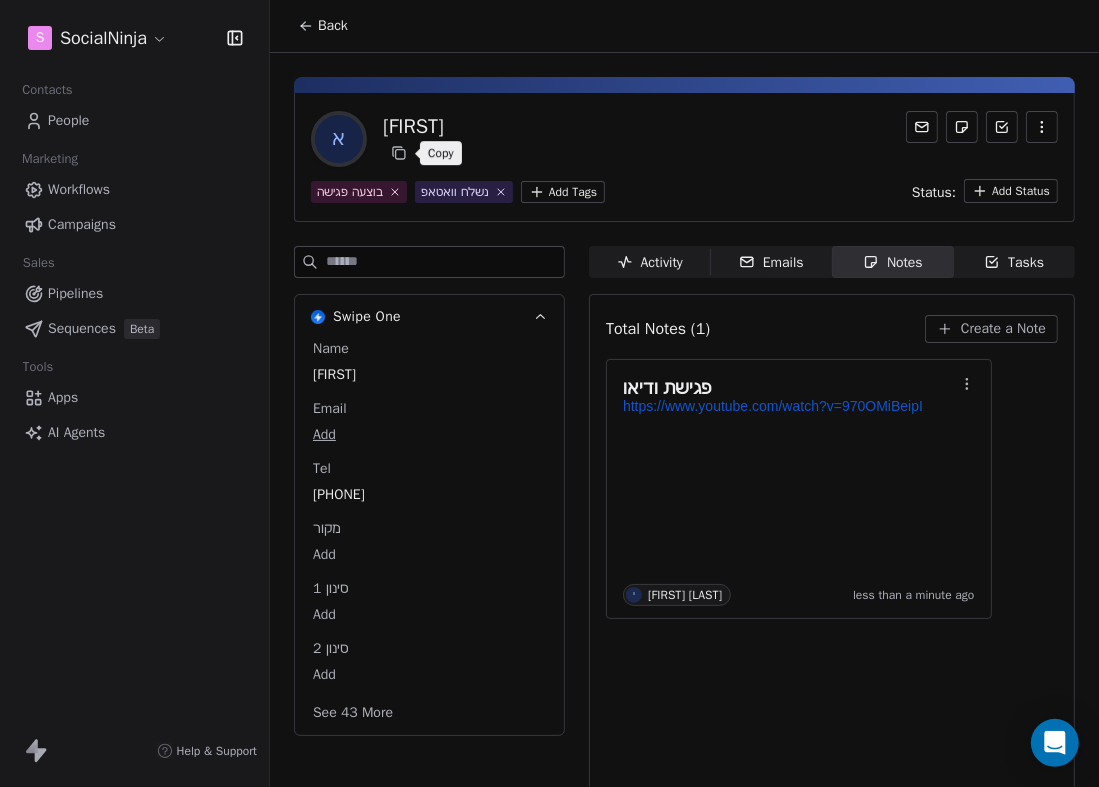 click 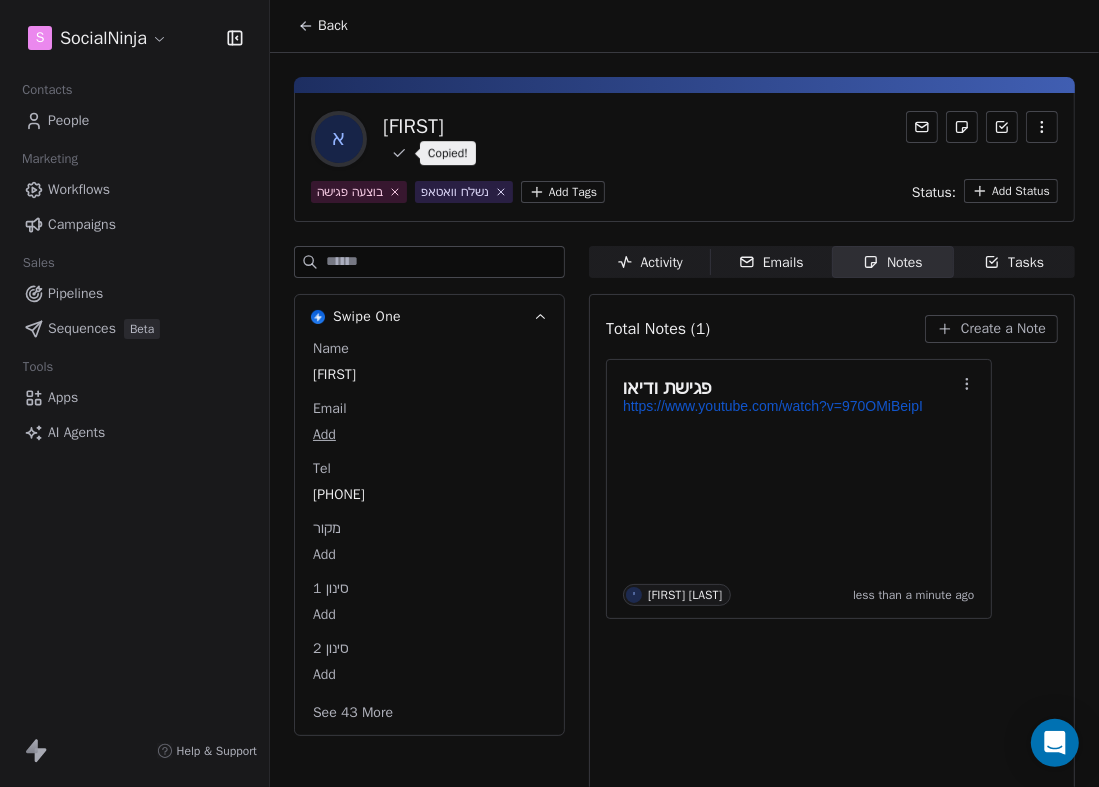 click 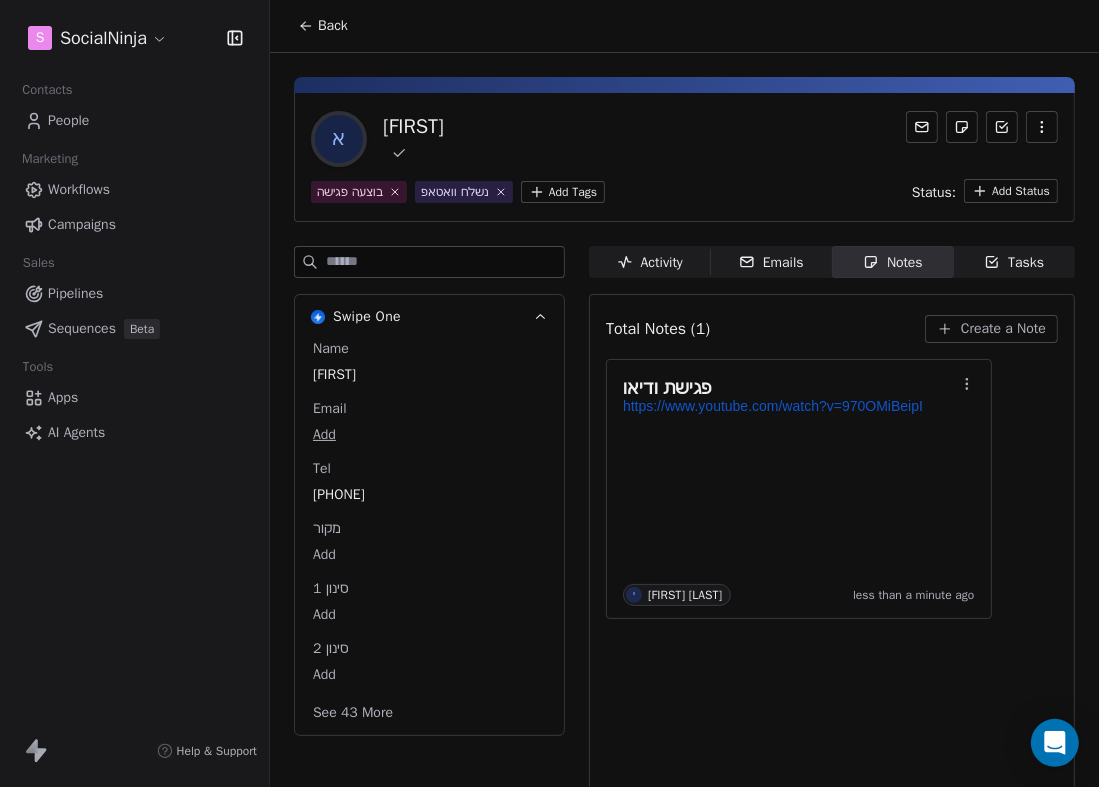 click on "א" at bounding box center [339, 139] 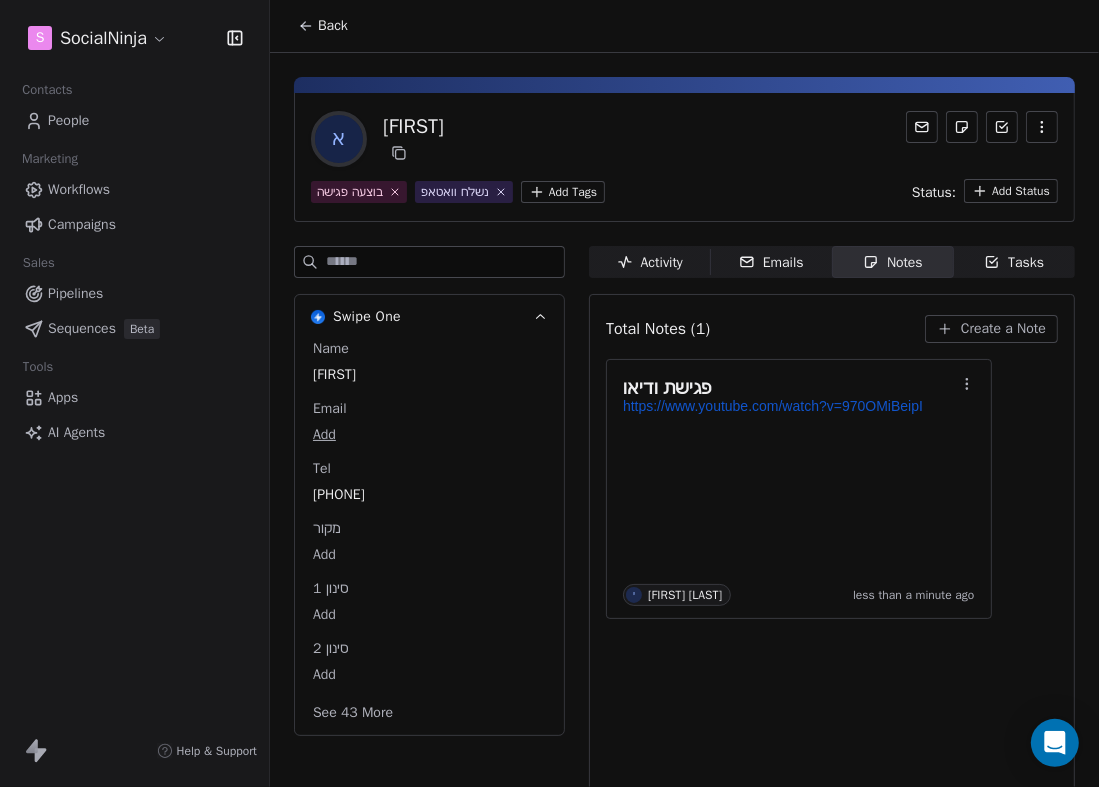click 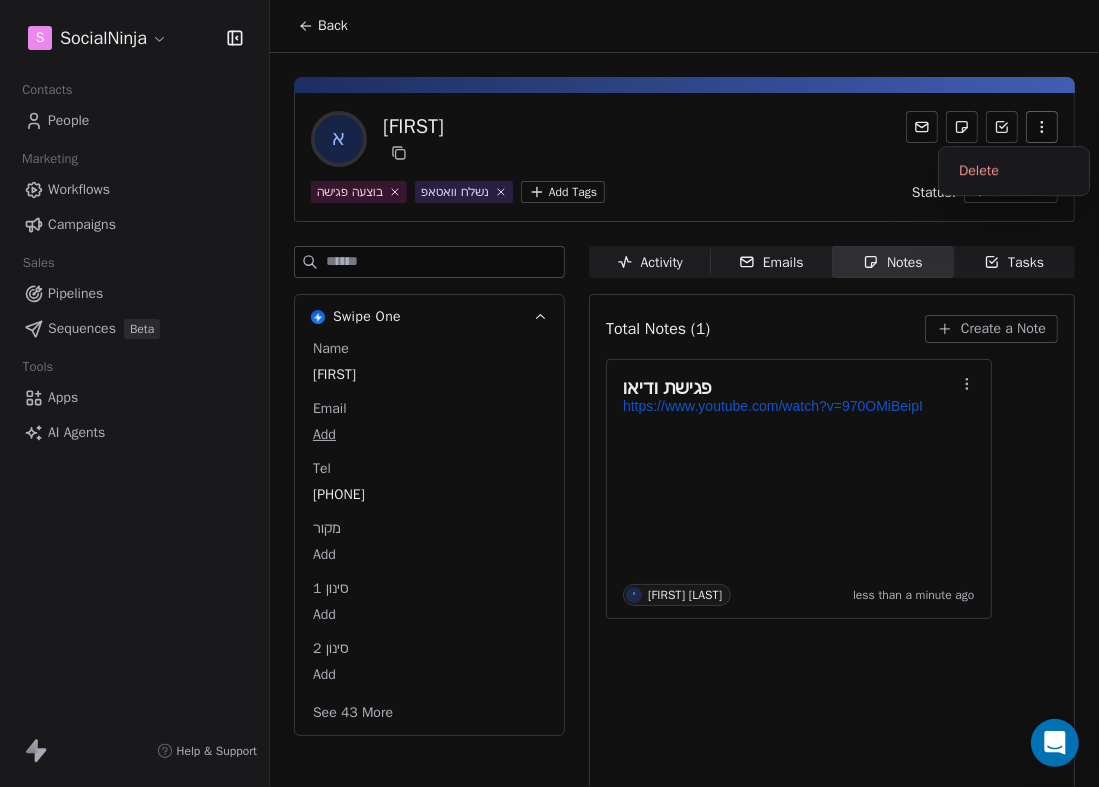 click on "א אלירן" at bounding box center (684, 139) 